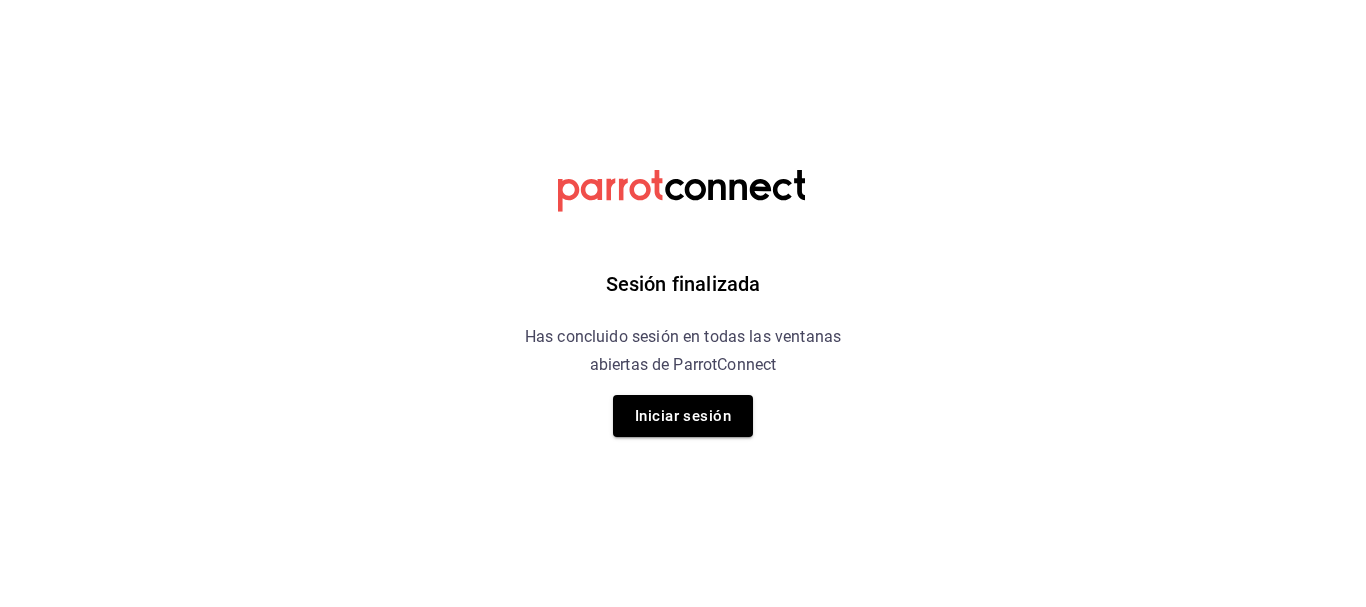 scroll, scrollTop: 0, scrollLeft: 0, axis: both 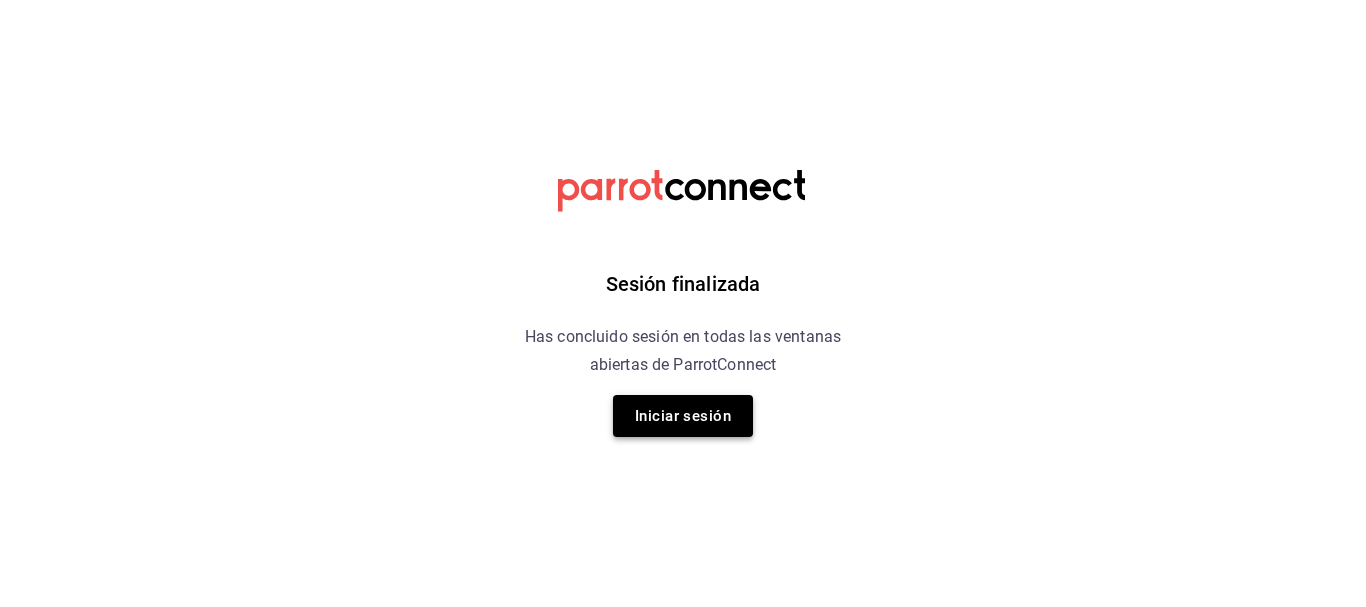 click on "Iniciar sesión" at bounding box center [683, 416] 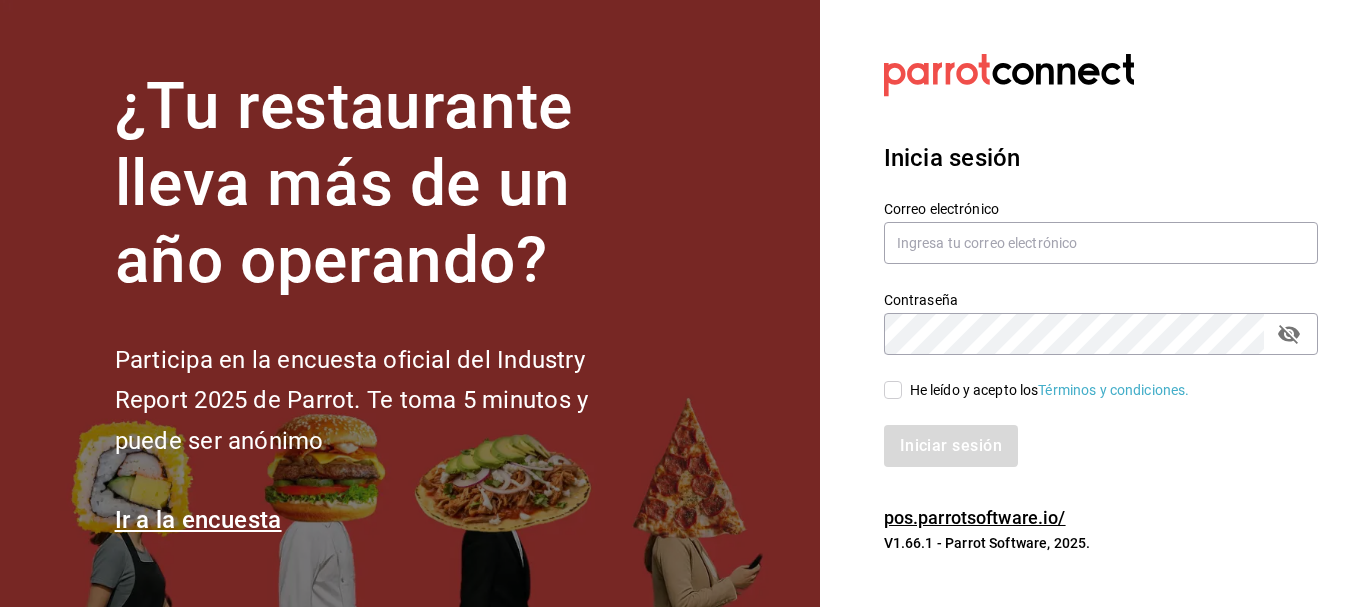 click on "He leído y acepto los  Términos y condiciones." at bounding box center [893, 390] 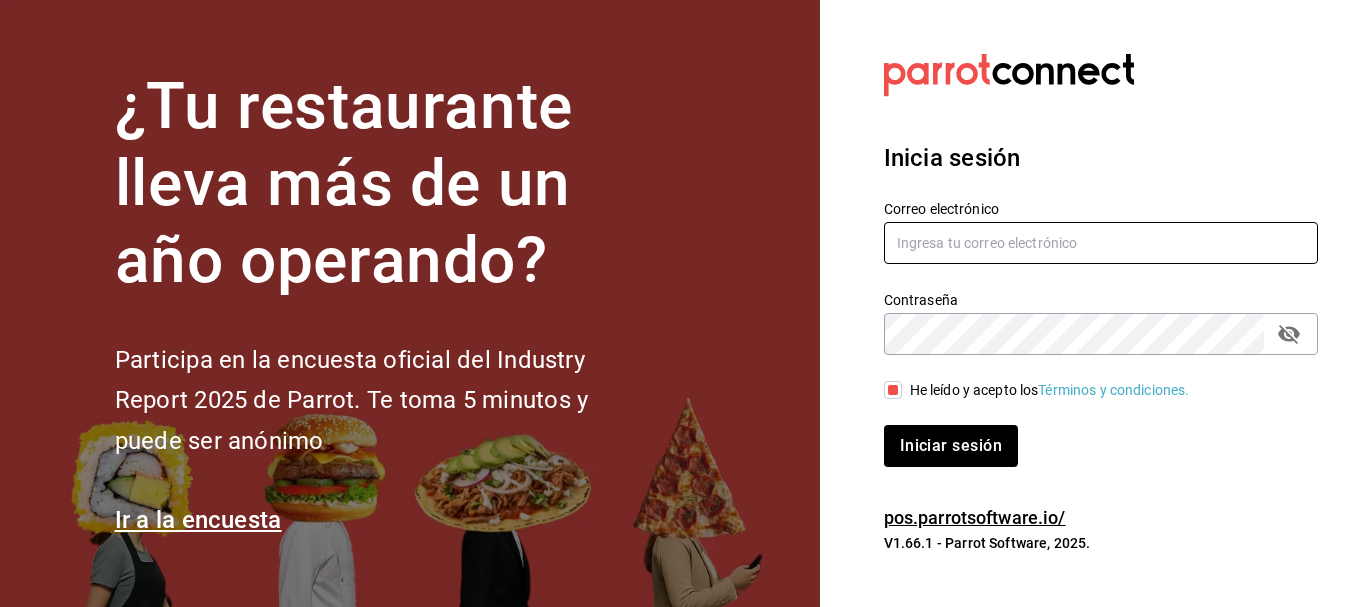 click at bounding box center (1101, 243) 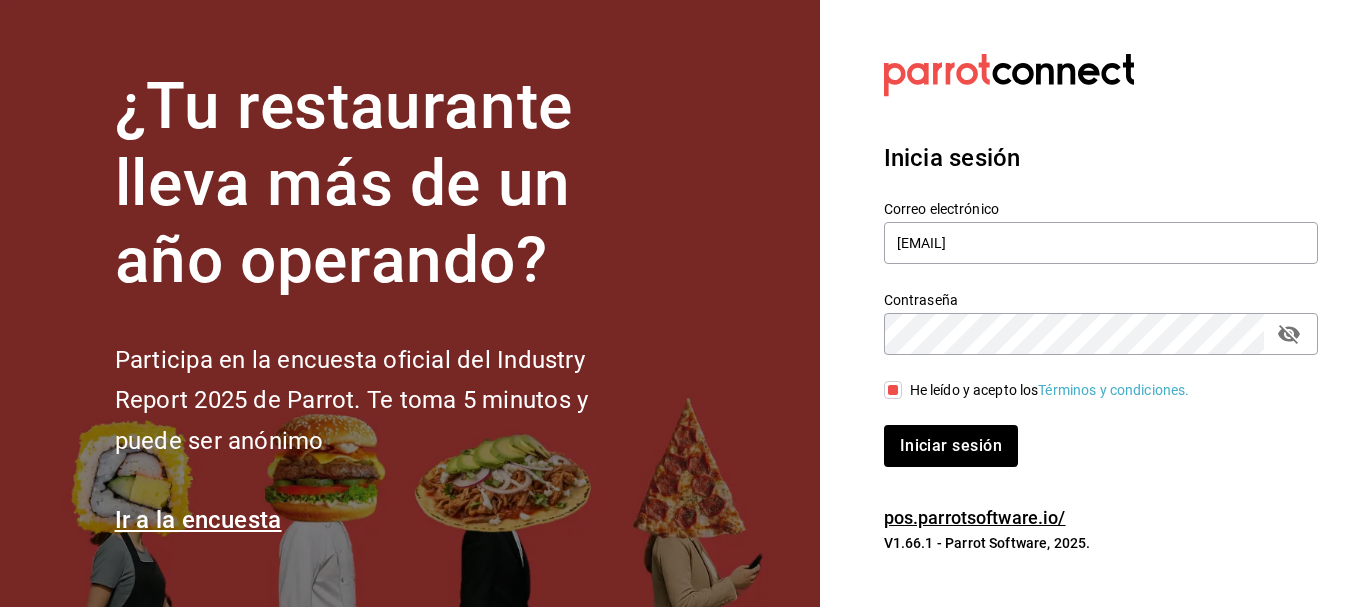 click on "Iniciar sesión" at bounding box center (951, 446) 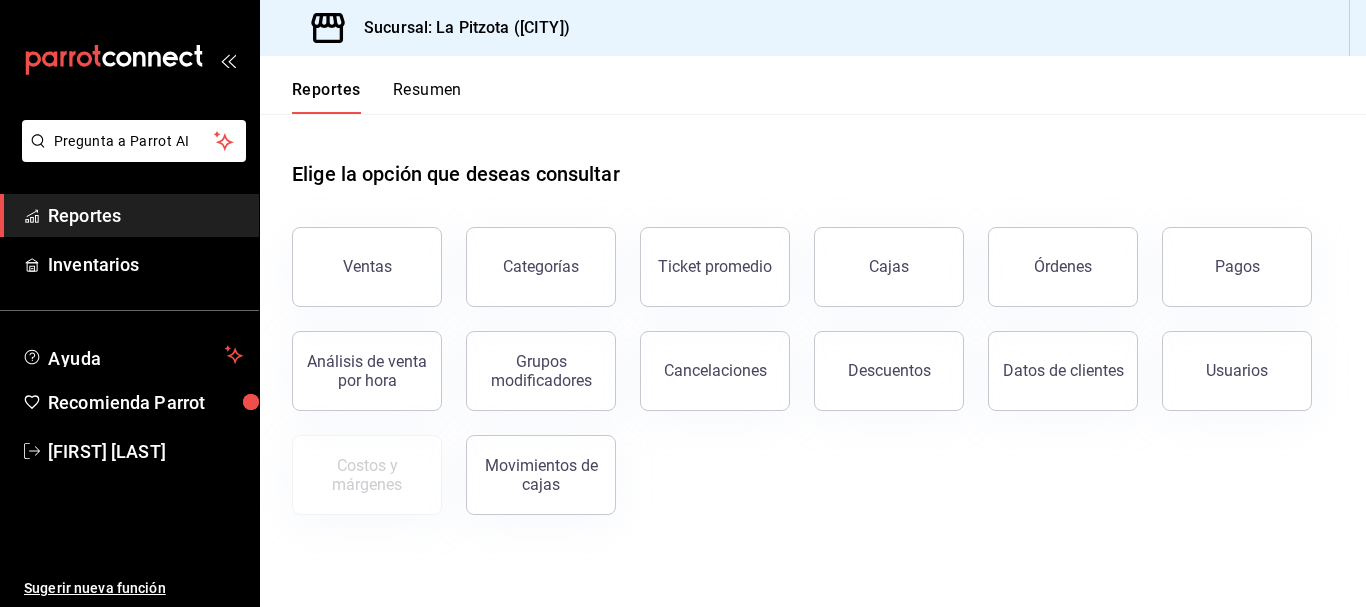 scroll, scrollTop: 0, scrollLeft: 0, axis: both 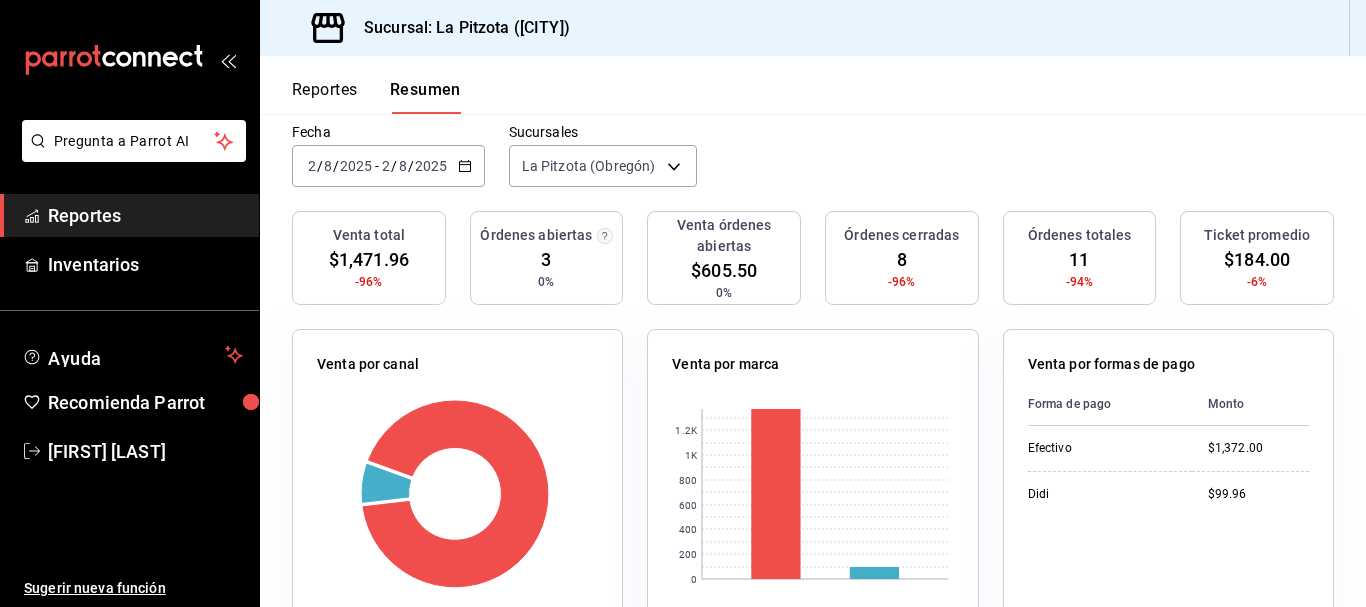 click on "2" at bounding box center (312, 166) 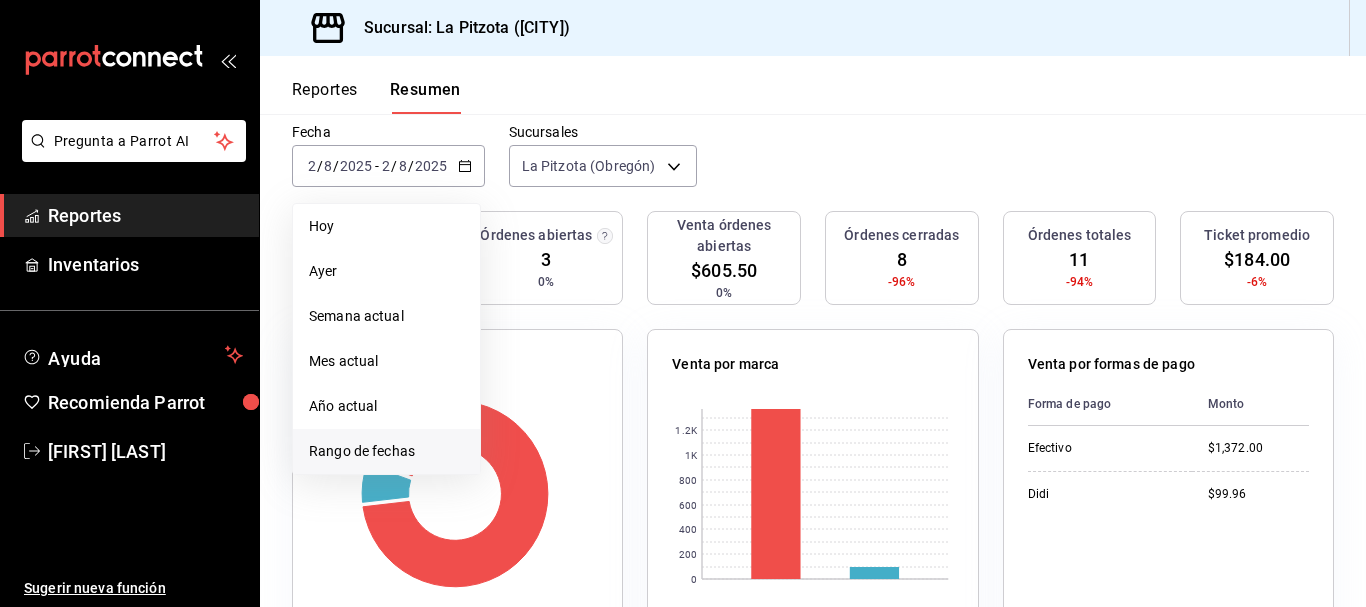 click on "Rango de fechas" at bounding box center (386, 451) 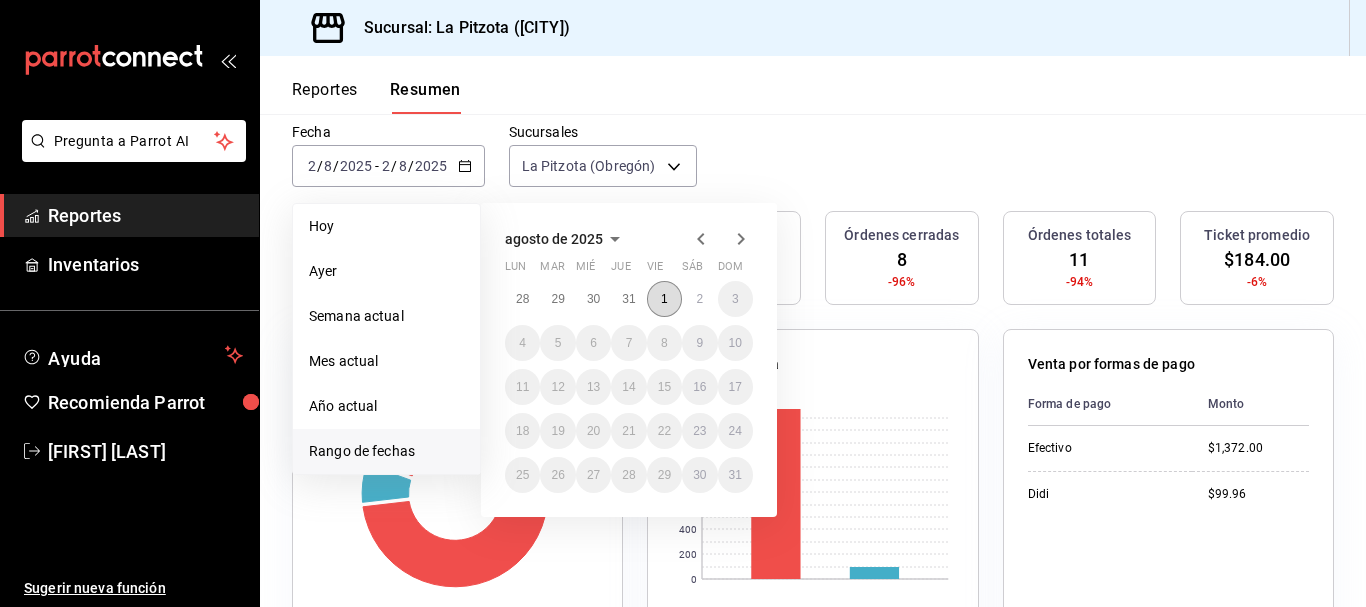 click on "1" at bounding box center (664, 299) 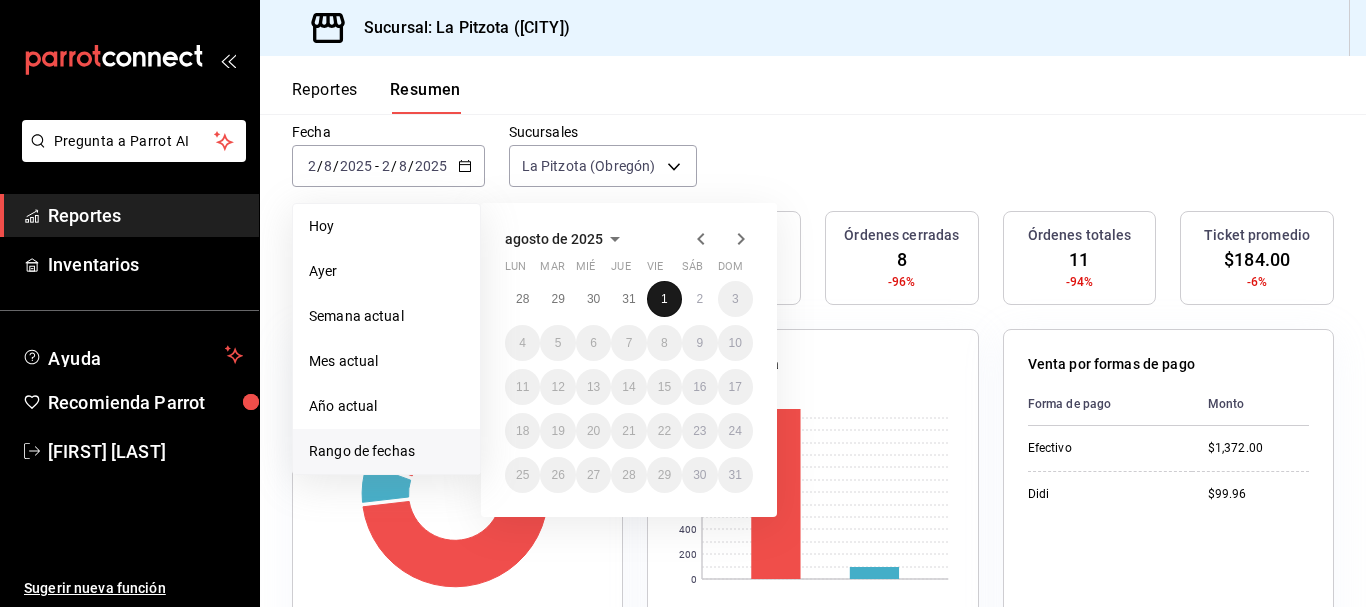 click on "1" at bounding box center [664, 299] 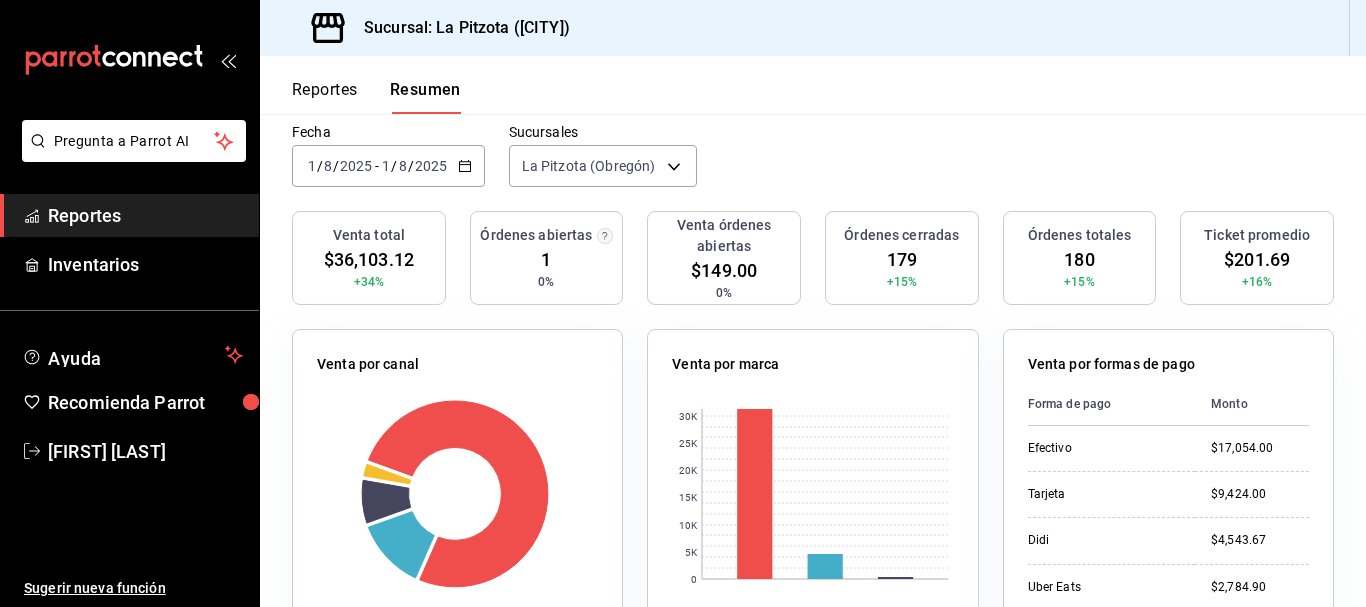 click on "2025-08-01 1 / 8 / 2025 - 2025-08-01 1 / 8 / 2025" at bounding box center (388, 166) 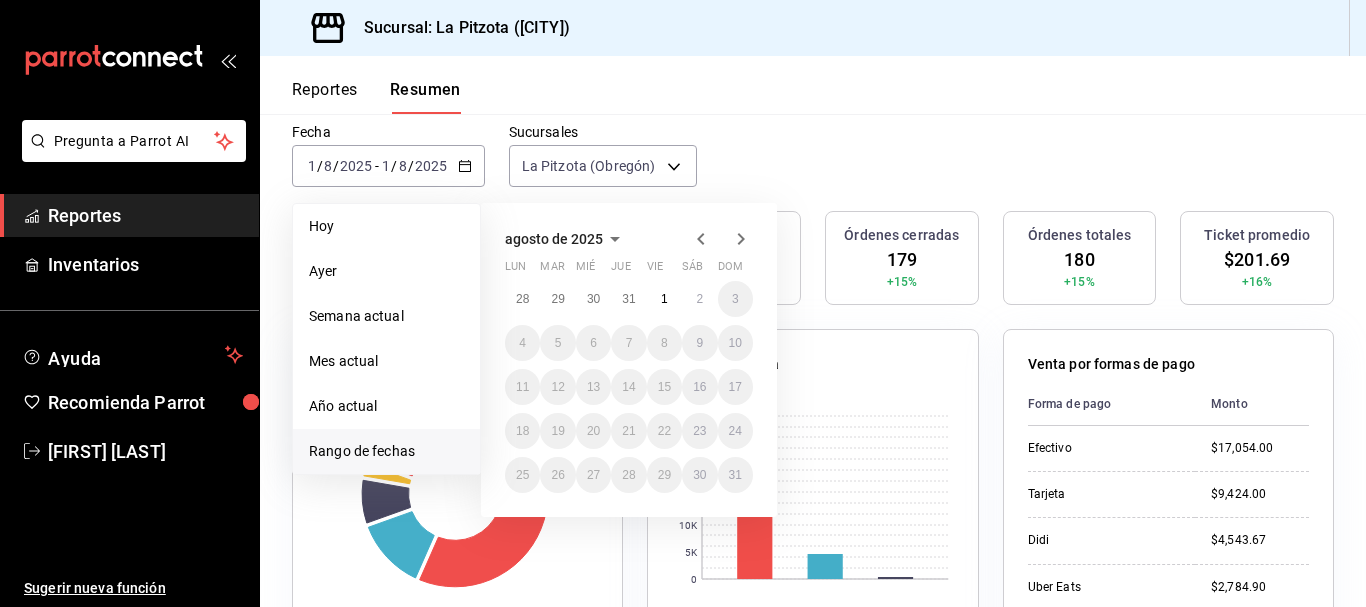 click 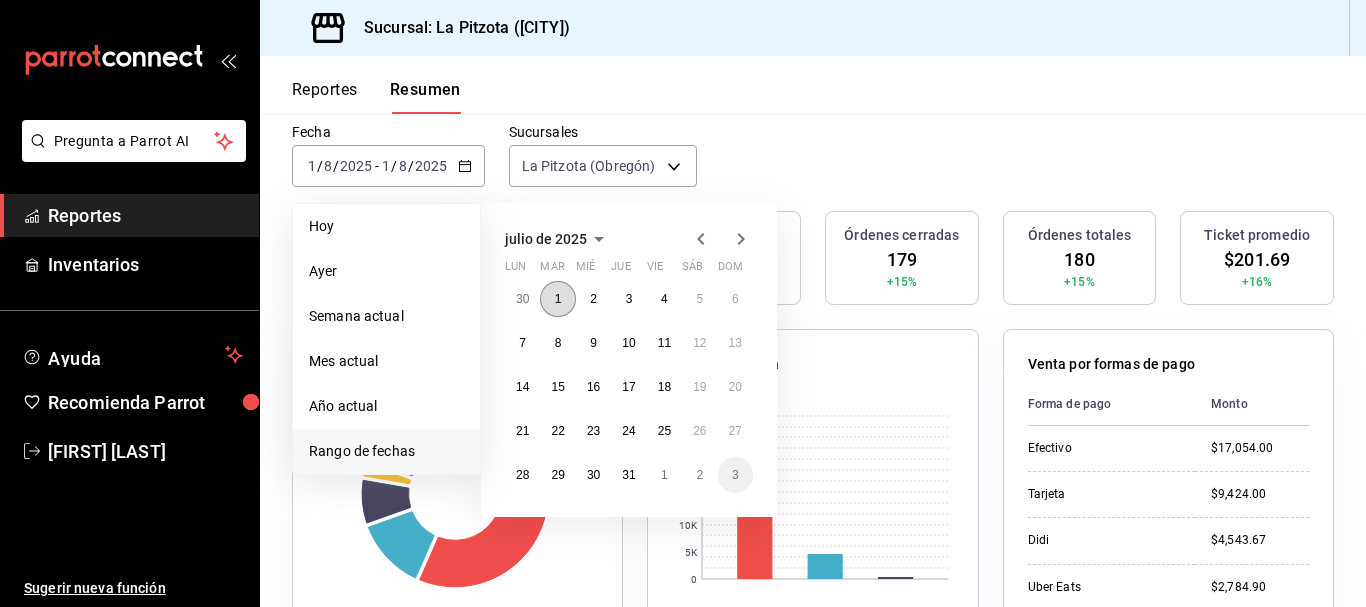 click on "1" at bounding box center [558, 299] 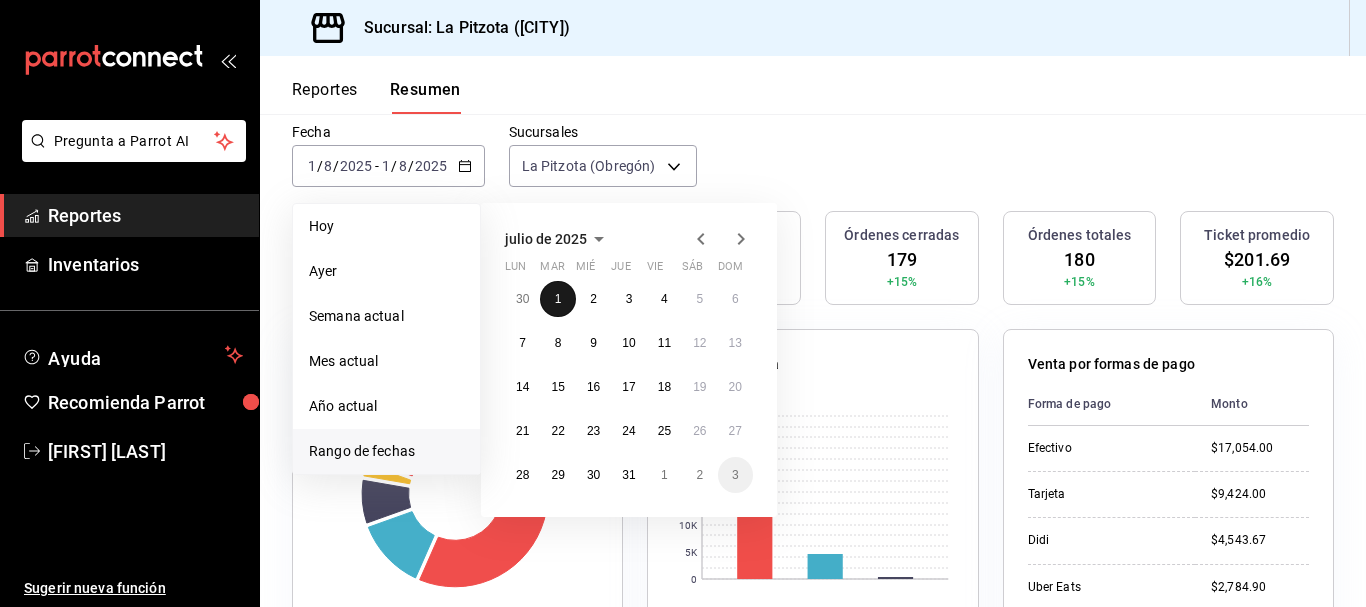 click on "1" at bounding box center [558, 299] 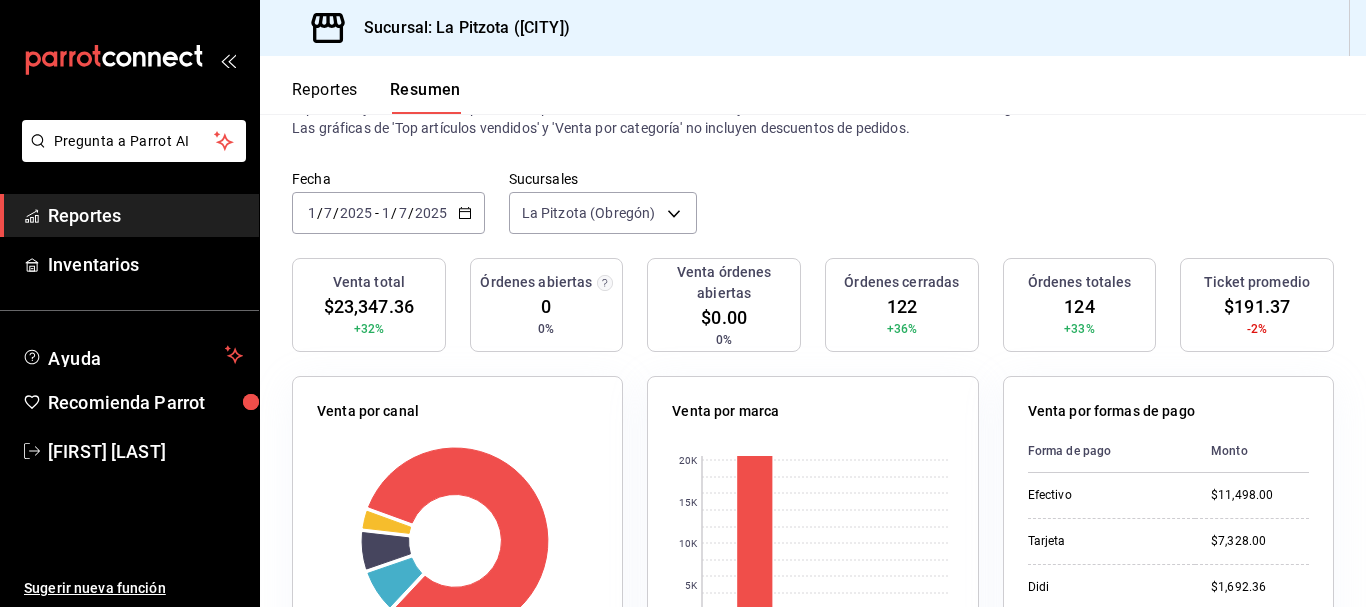 scroll, scrollTop: 81, scrollLeft: 0, axis: vertical 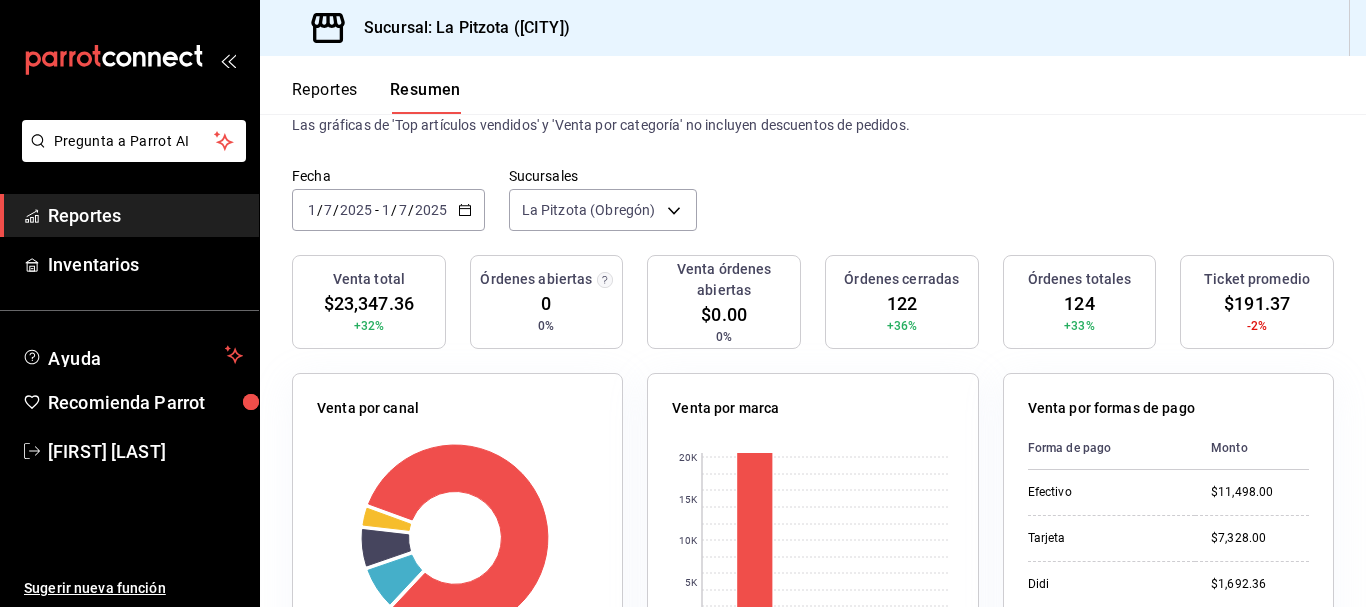 click on "/" at bounding box center [320, 210] 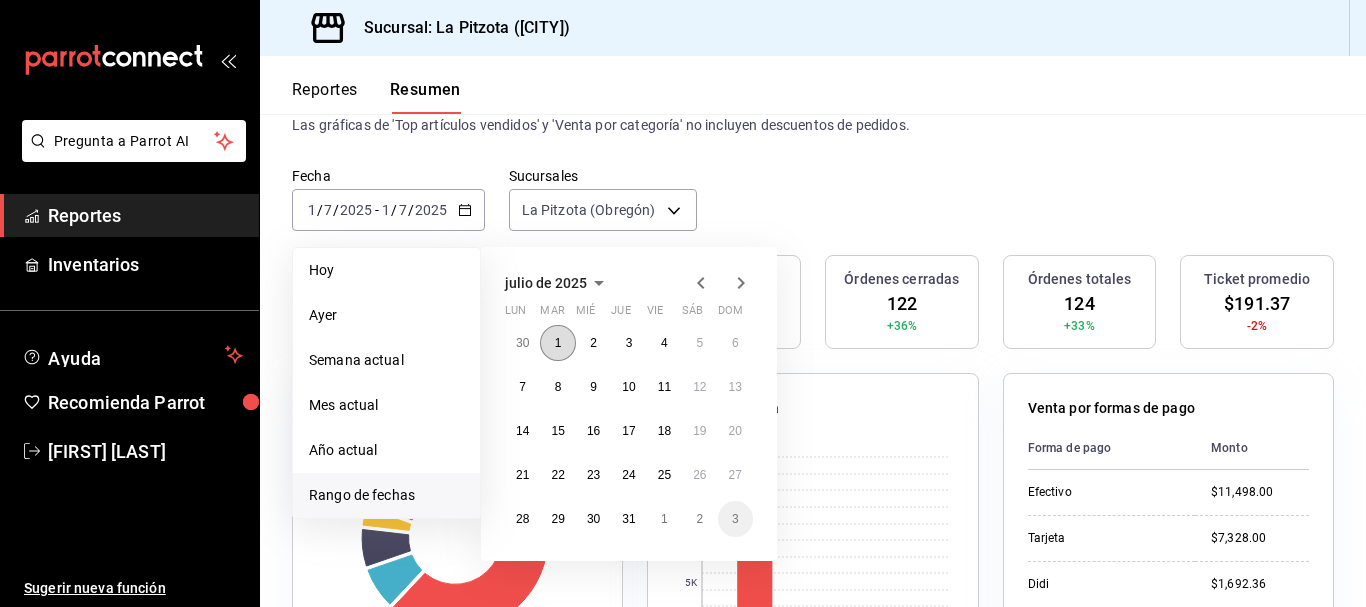 click on "1" at bounding box center [558, 343] 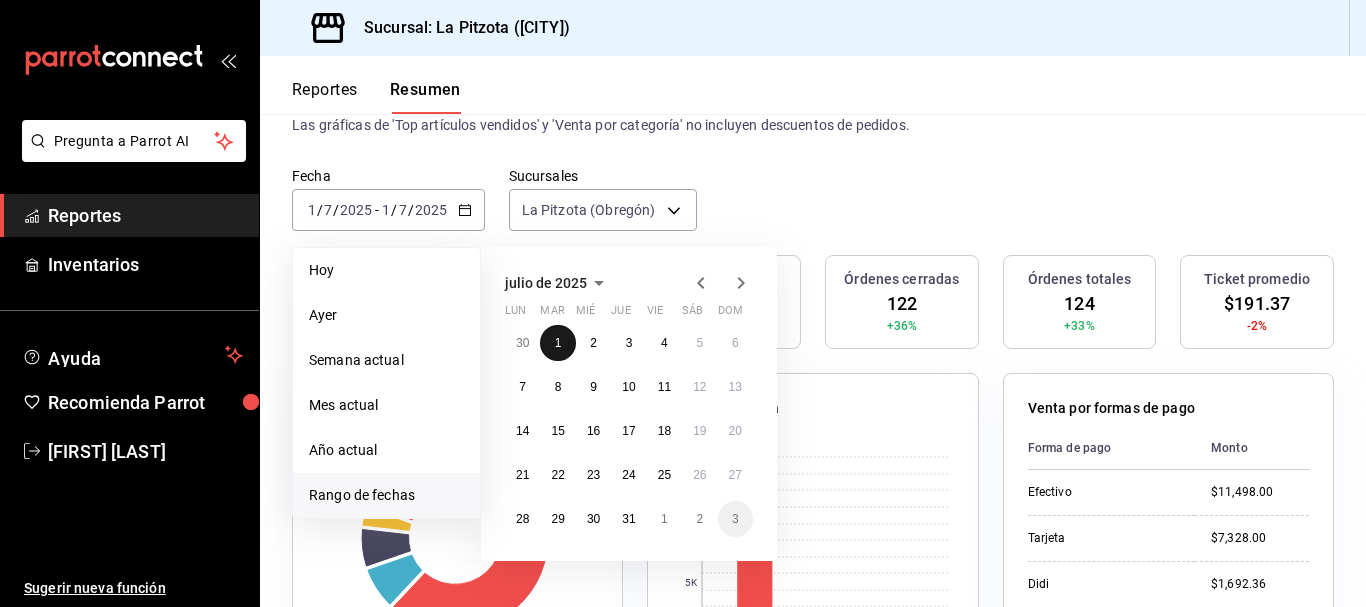 click on "1" at bounding box center [558, 343] 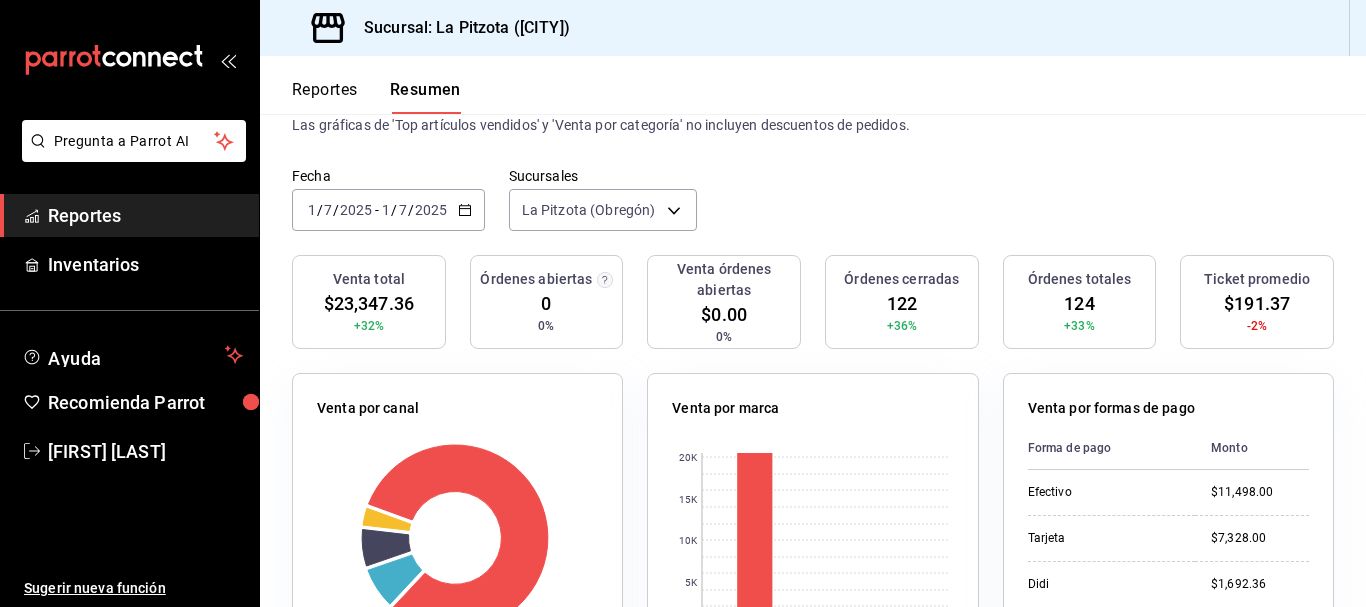 click on "1" at bounding box center (312, 210) 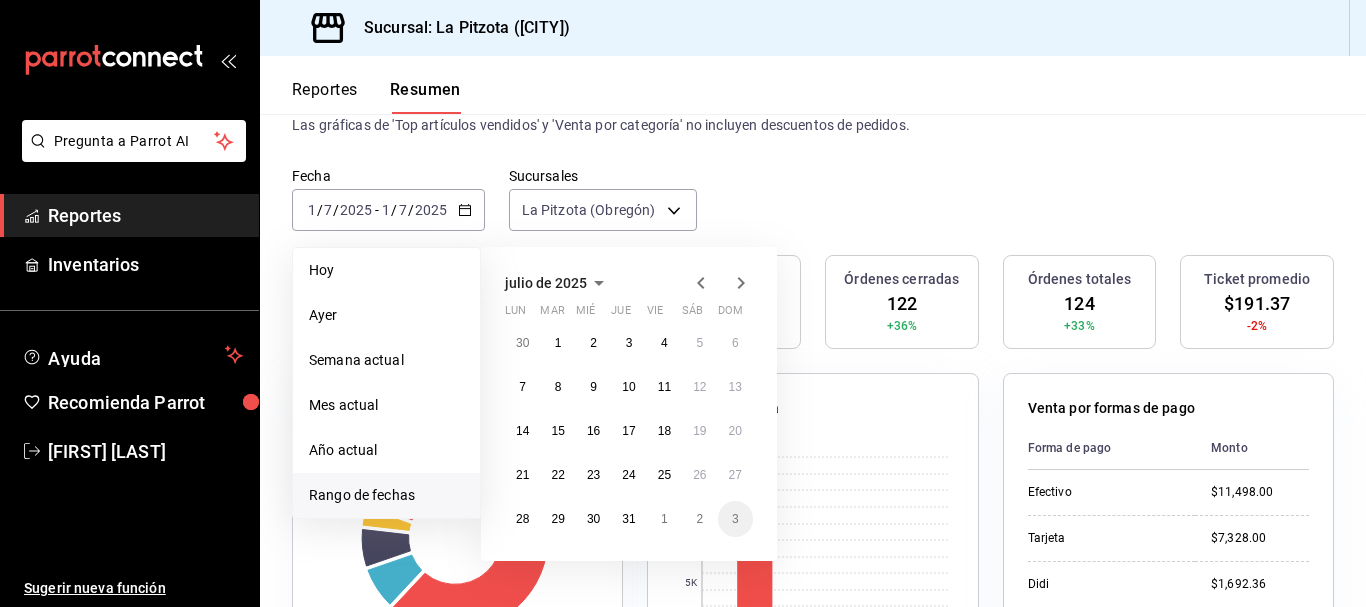 click at bounding box center (721, 283) 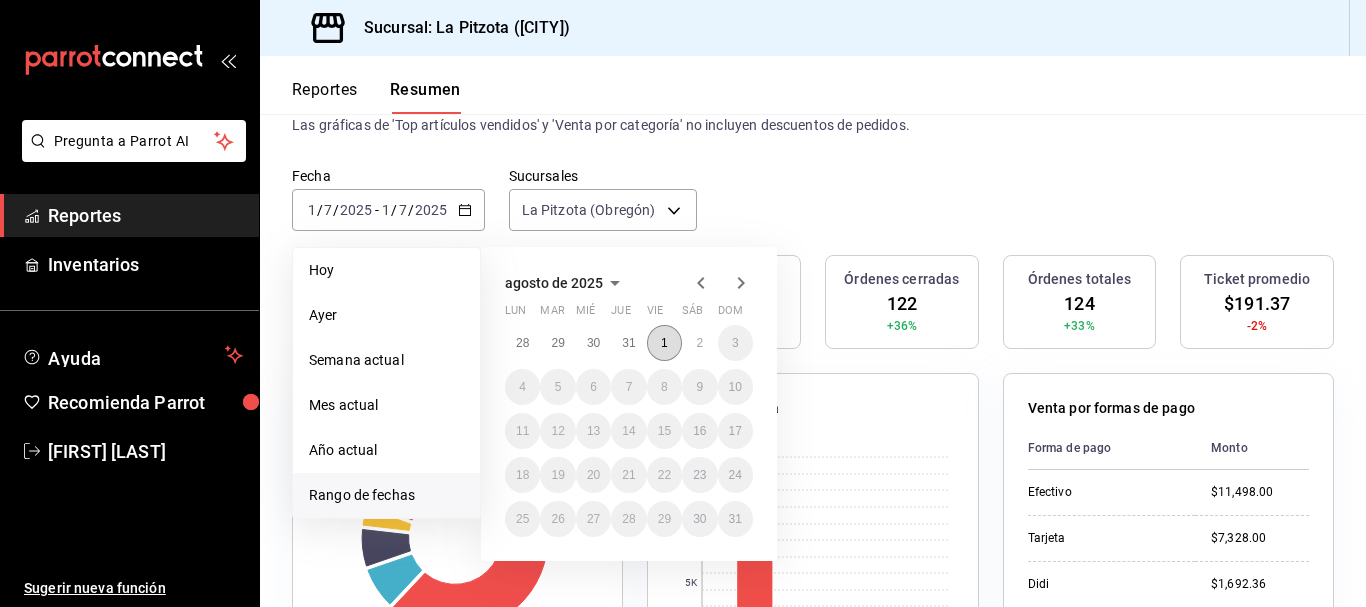 click on "1" at bounding box center [664, 343] 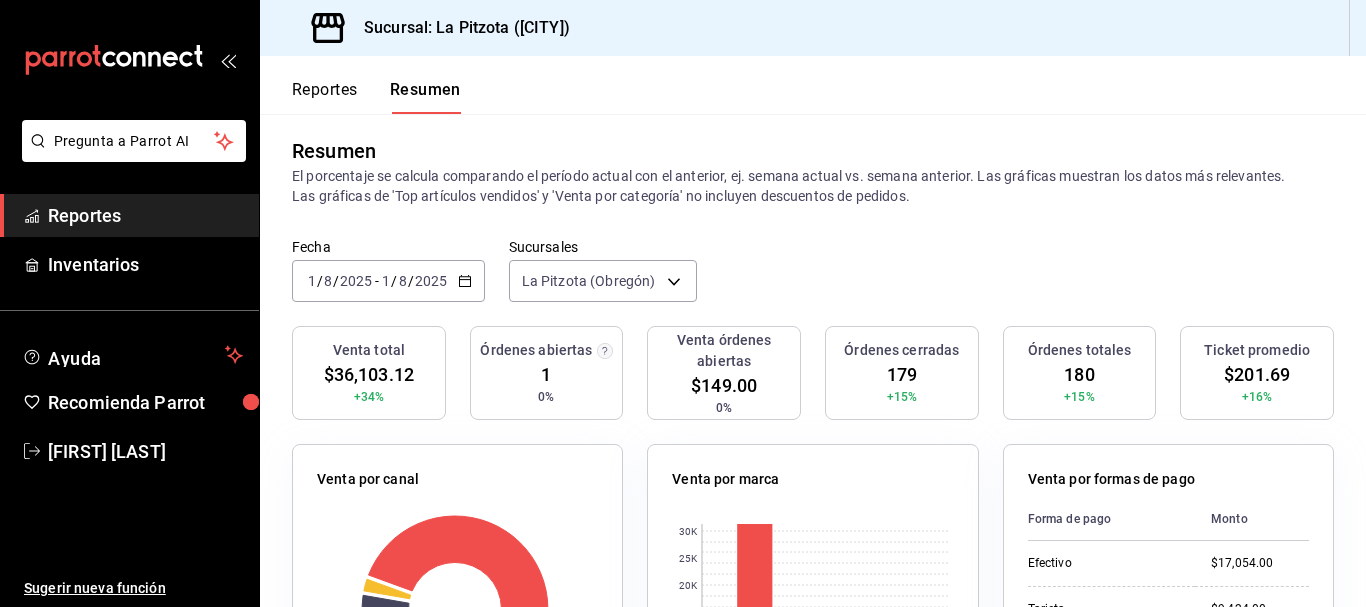 scroll, scrollTop: 0, scrollLeft: 0, axis: both 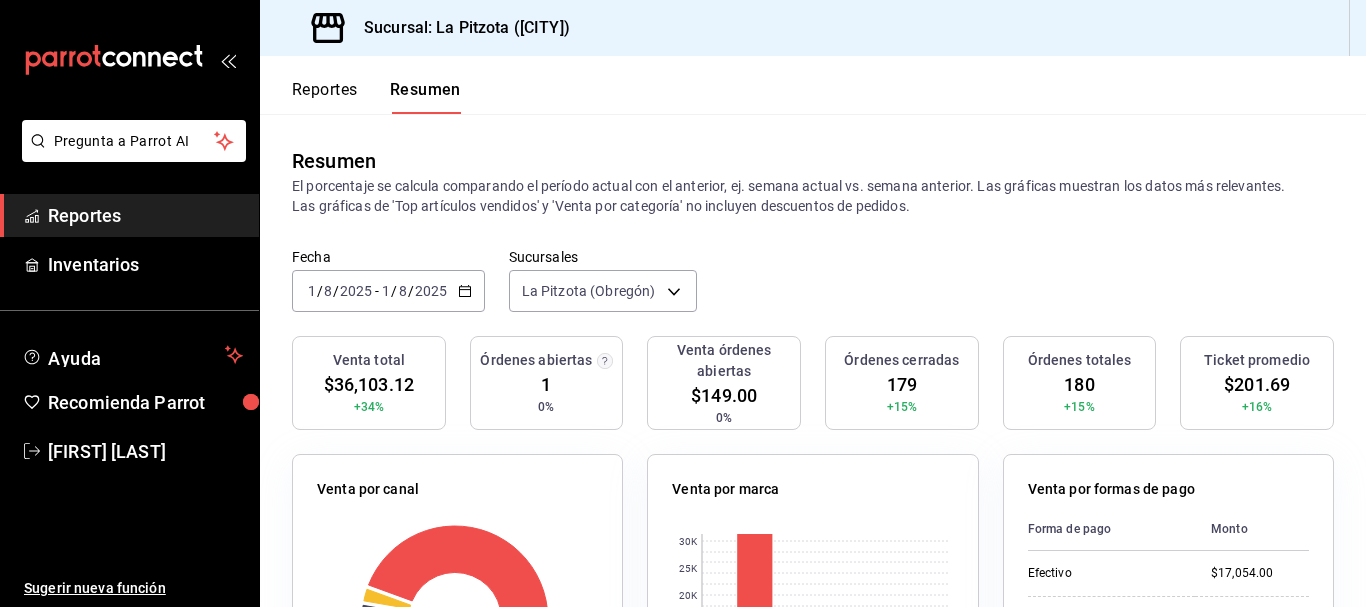 click on "Reportes" at bounding box center [325, 97] 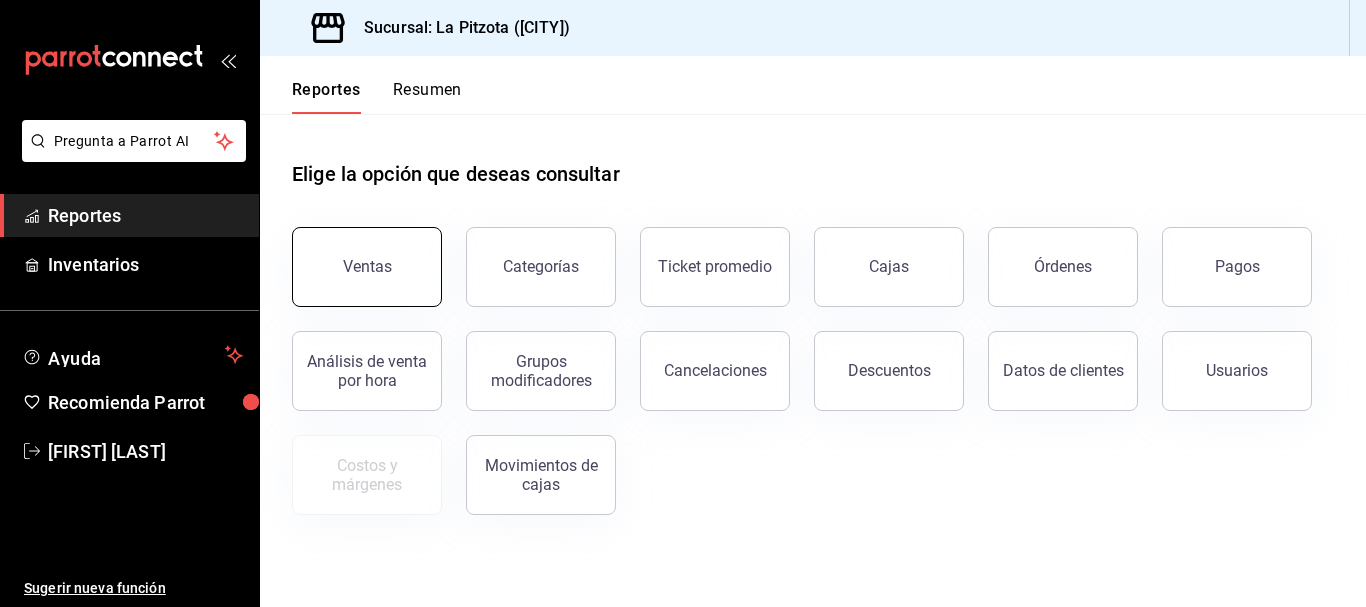 click on "Ventas" at bounding box center [367, 267] 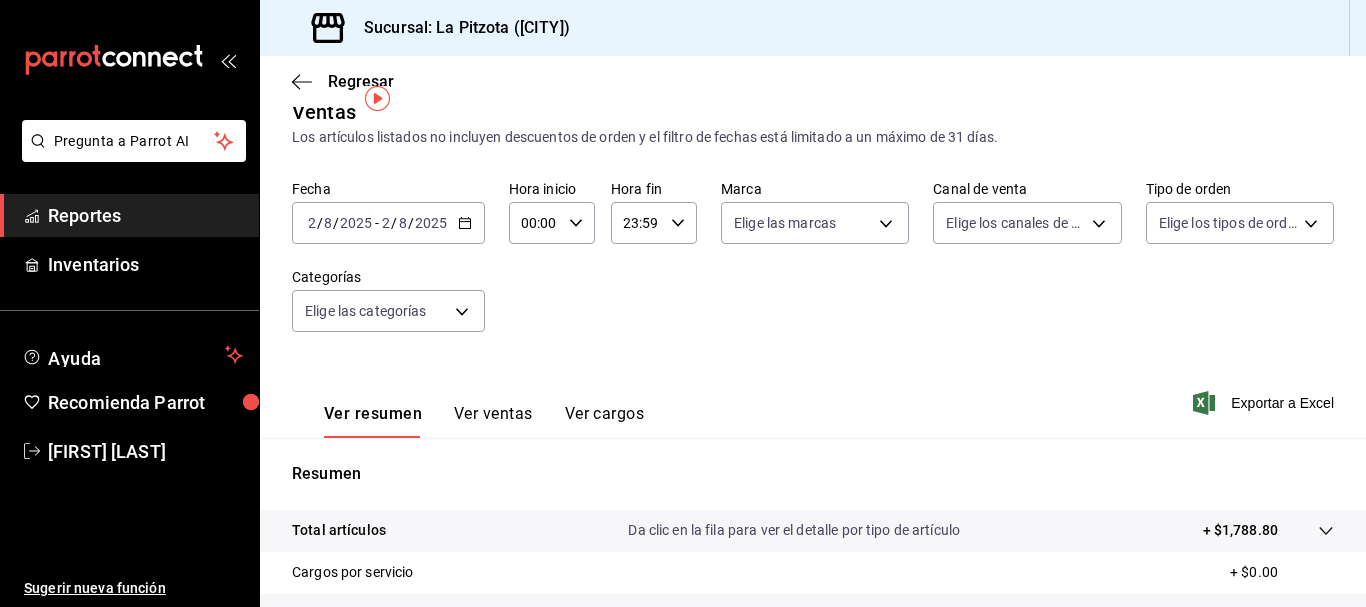 scroll, scrollTop: 46, scrollLeft: 0, axis: vertical 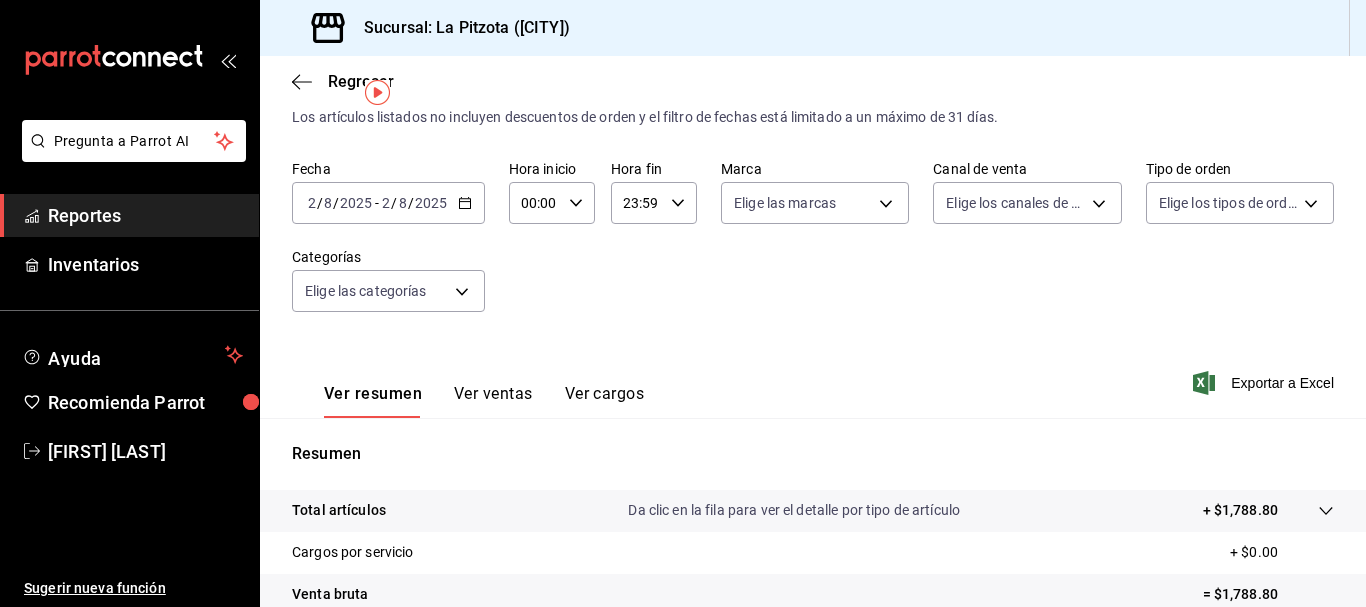 click on "2" at bounding box center [312, 203] 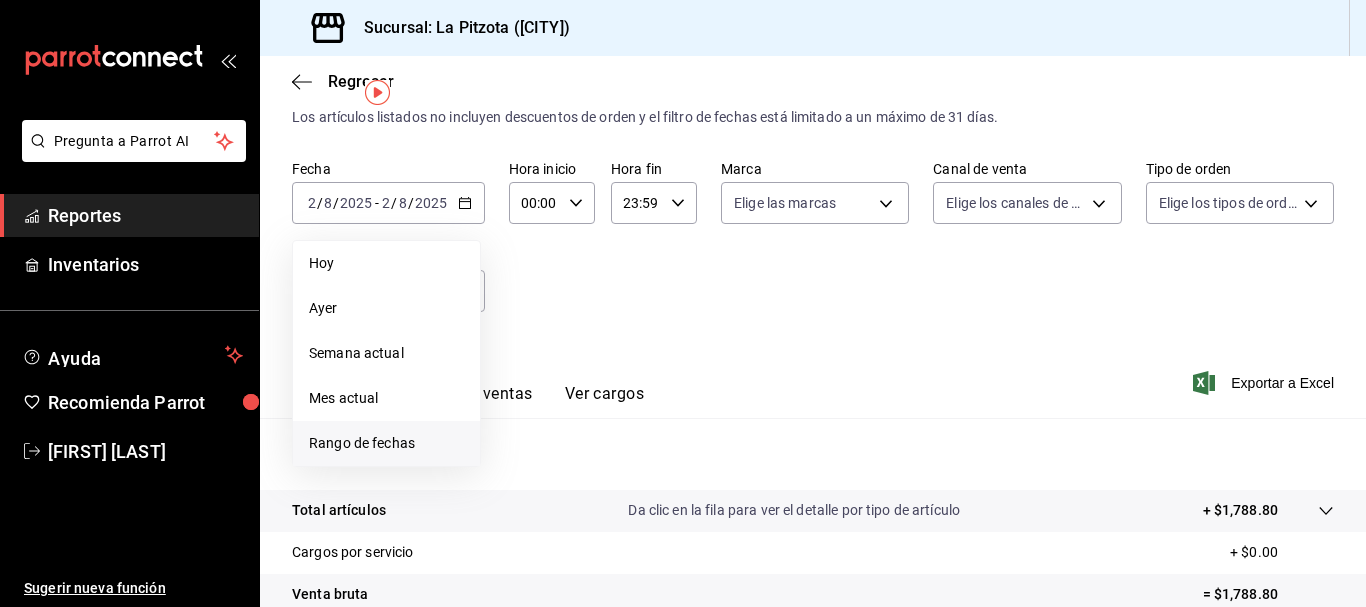 click on "Rango de fechas" at bounding box center [386, 443] 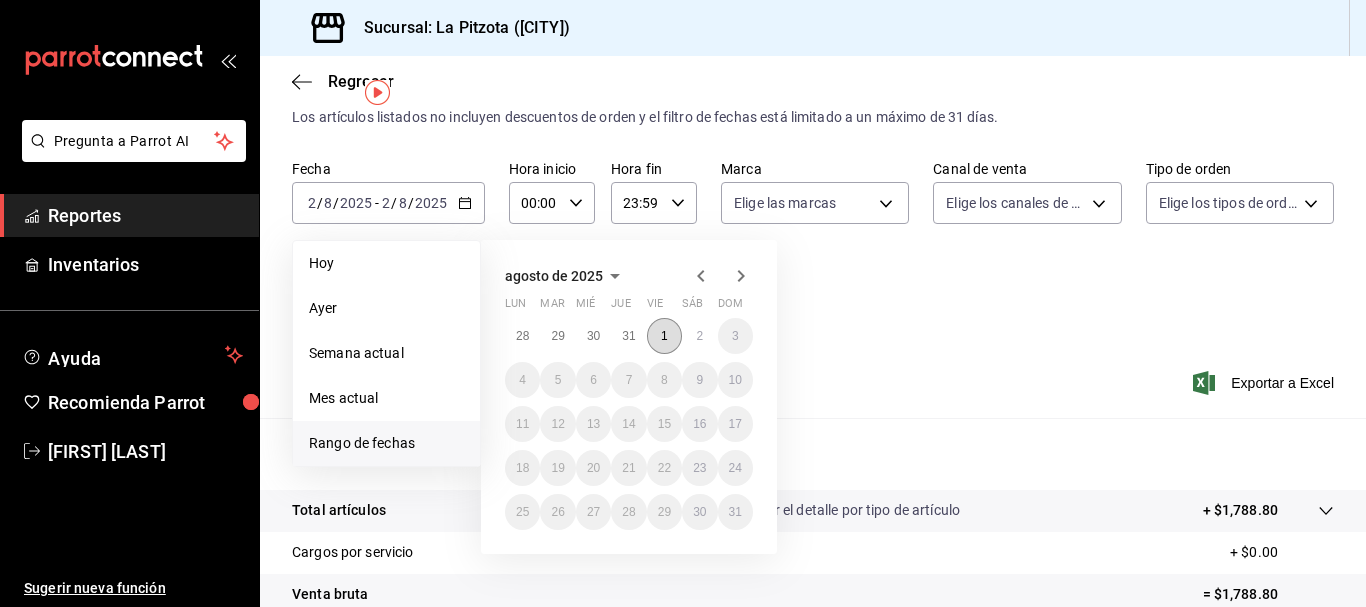 click on "1" at bounding box center (664, 336) 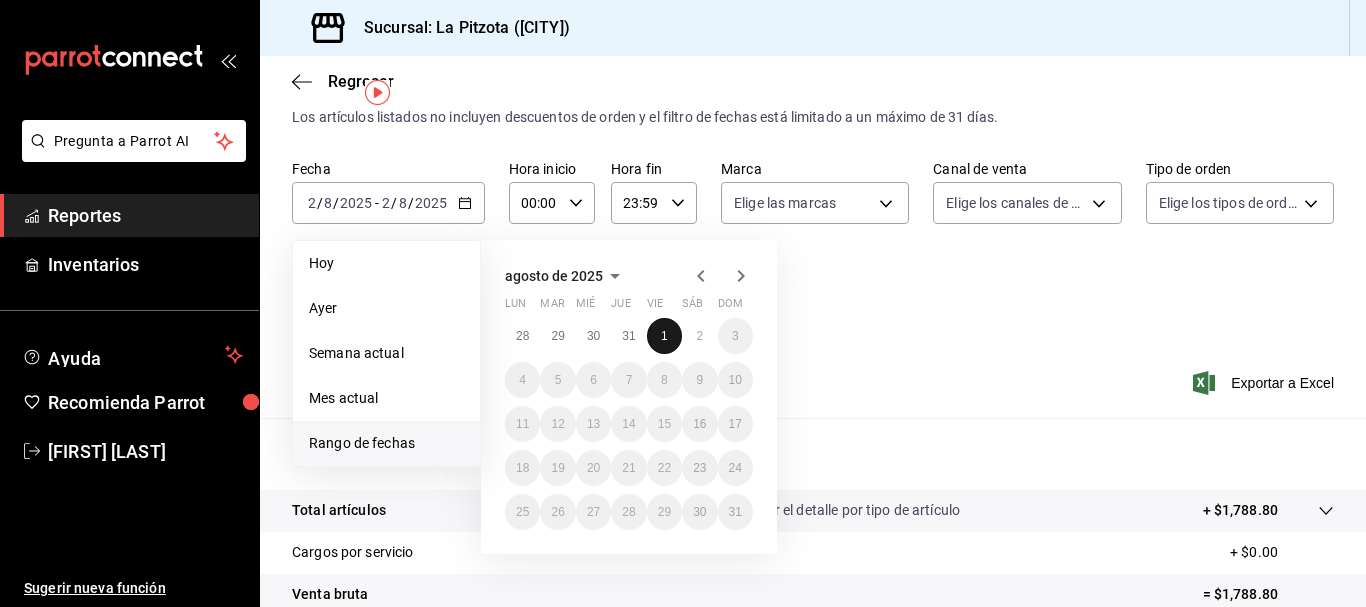 click on "1" at bounding box center [664, 336] 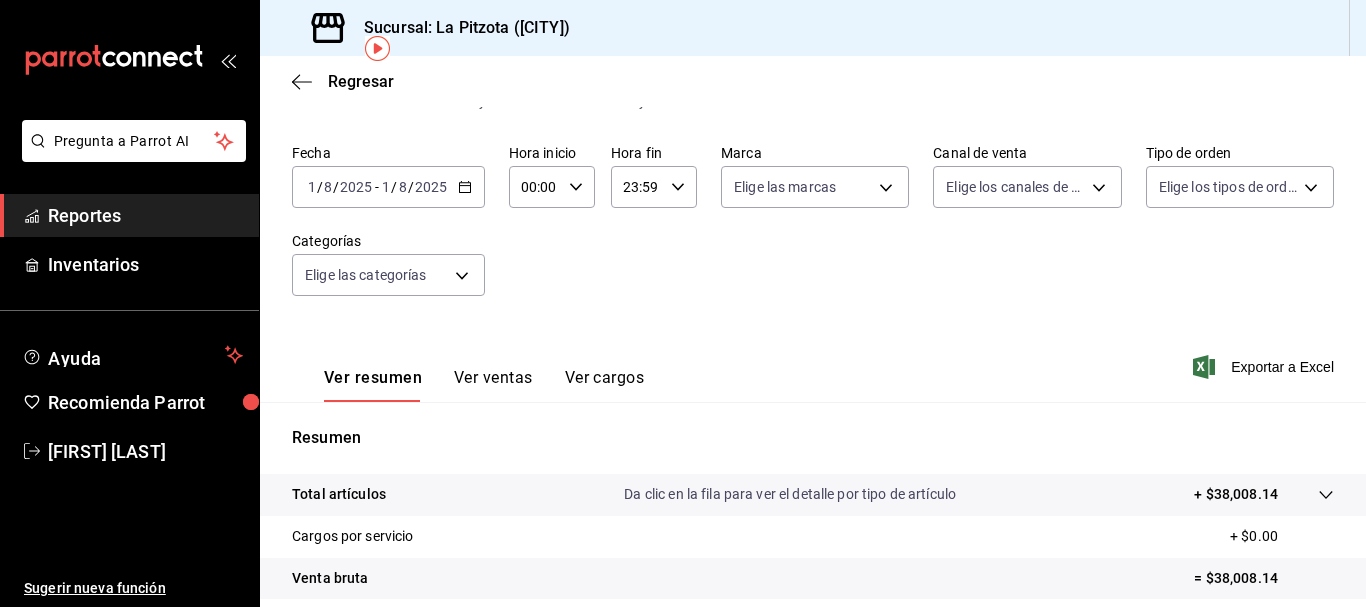 scroll, scrollTop: 93, scrollLeft: 0, axis: vertical 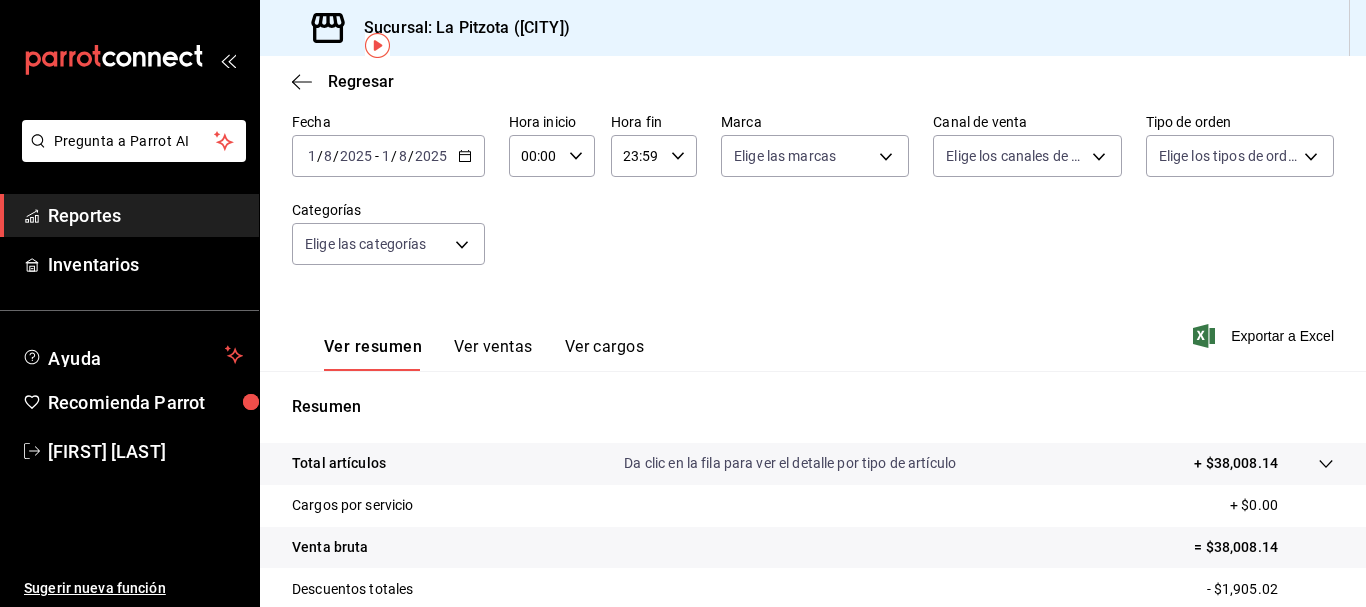 click on "Ver ventas" at bounding box center [493, 354] 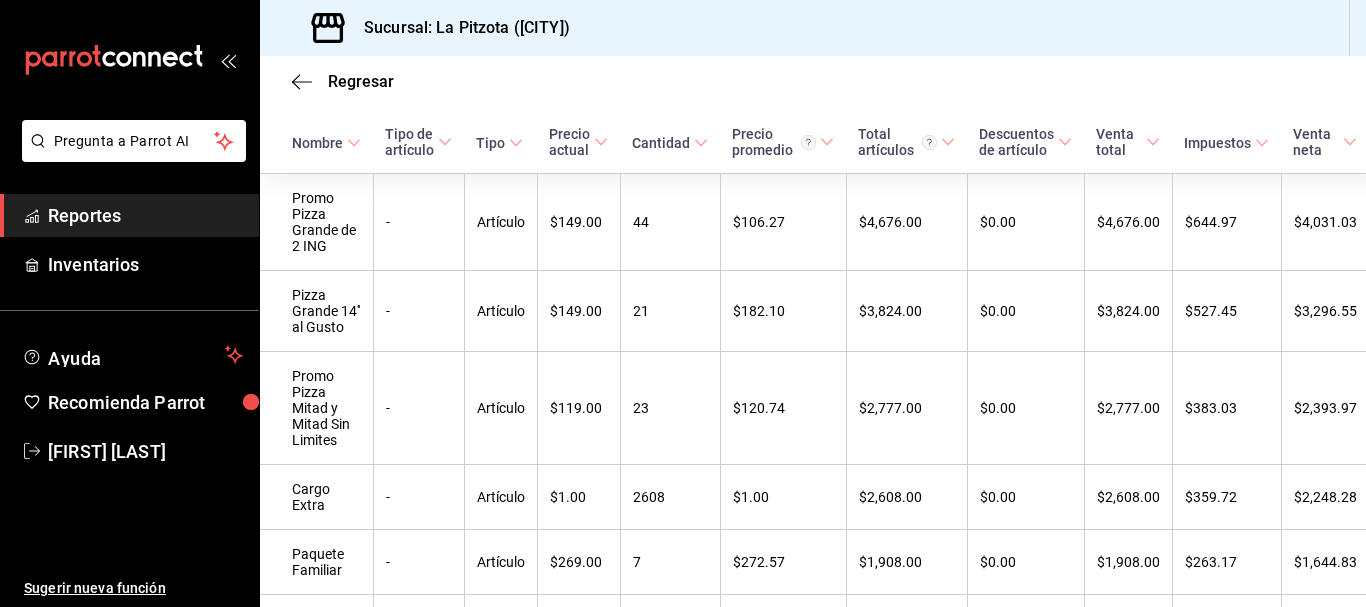 scroll, scrollTop: 411, scrollLeft: 0, axis: vertical 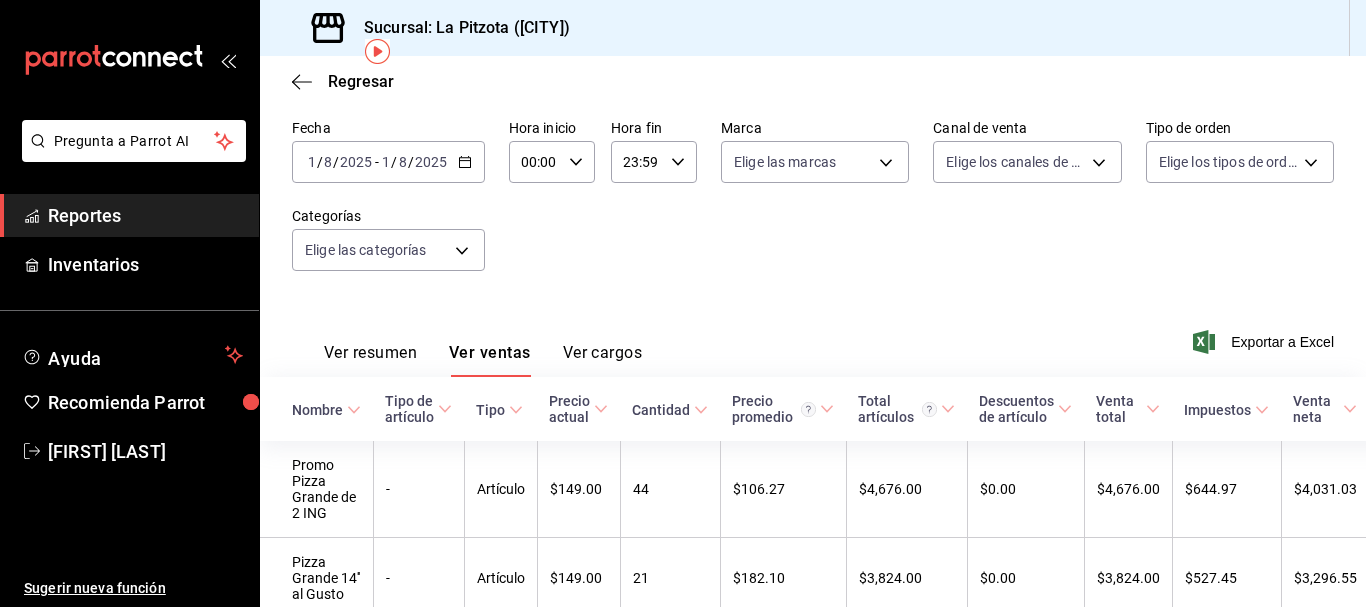 click on "Ver resumen" at bounding box center (370, 360) 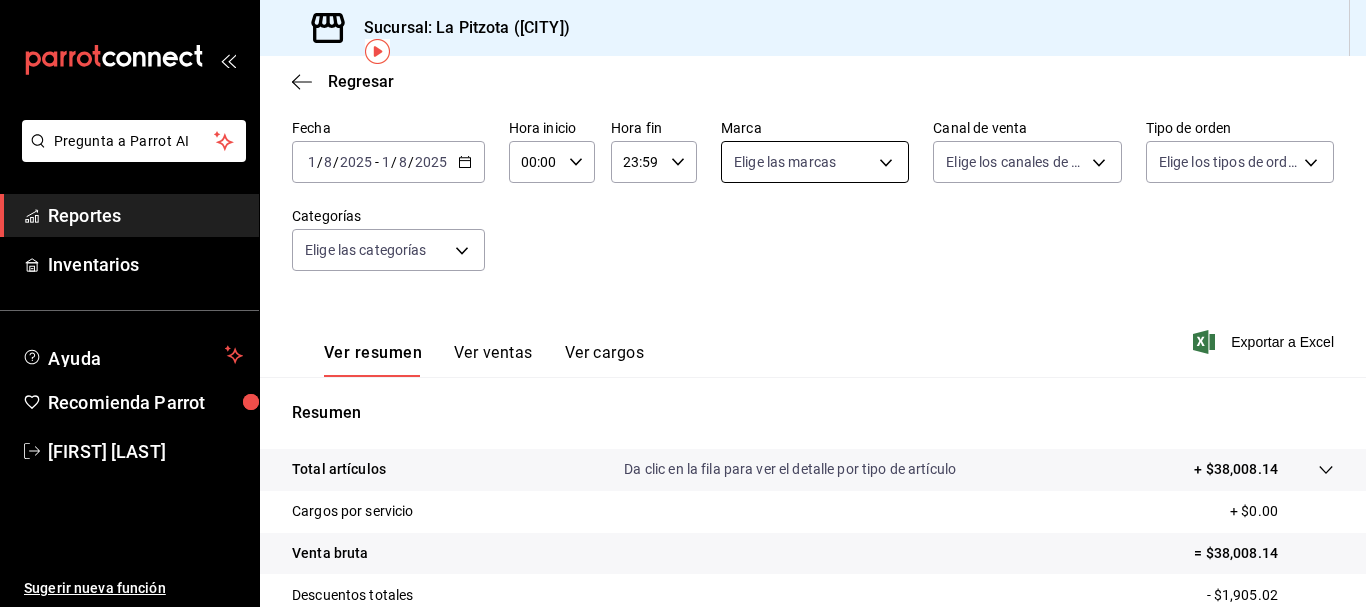 click on "Pregunta a Parrot AI Reportes   Inventarios   Ayuda Recomienda Parrot   [PERSON]   Sugerir nueva función   Sucursal: La Pitzota ([CITY]) Regresar Ventas Los artículos listados no incluyen descuentos de orden y el filtro de fechas está limitado a un máximo de 31 días. Fecha [DATE]   [DATE] - [DATE]   [DATE] Hora inicio 00:00 Hora inicio Hora fin 23:59 Hora fin Marca Elige las marcas Canal de venta Elige los canales de venta Tipo de orden Elige los tipos de orden Categorías Elige las categorías Ver resumen Ver ventas Ver cargos Exportar a Excel Resumen Total artículos Da clic en la fila para ver el detalle por tipo de artículo + $[PRICE] Cargos por servicio + $[PRICE] Venta bruta = $[PRICE] Descuentos totales - $[PRICE] Certificados de regalo - $[PRICE] Venta total = $[PRICE] Impuestos - $[PRICE] Venta neta = $[PRICE] Pregunta a Parrot AI Reportes   Inventarios   Ayuda Recomienda Parrot   [PERSON]   Sugerir nueva función   GANA 1 MES GRATIS EN TU SUSCRIPCIÓN AQUÍ" at bounding box center (683, 303) 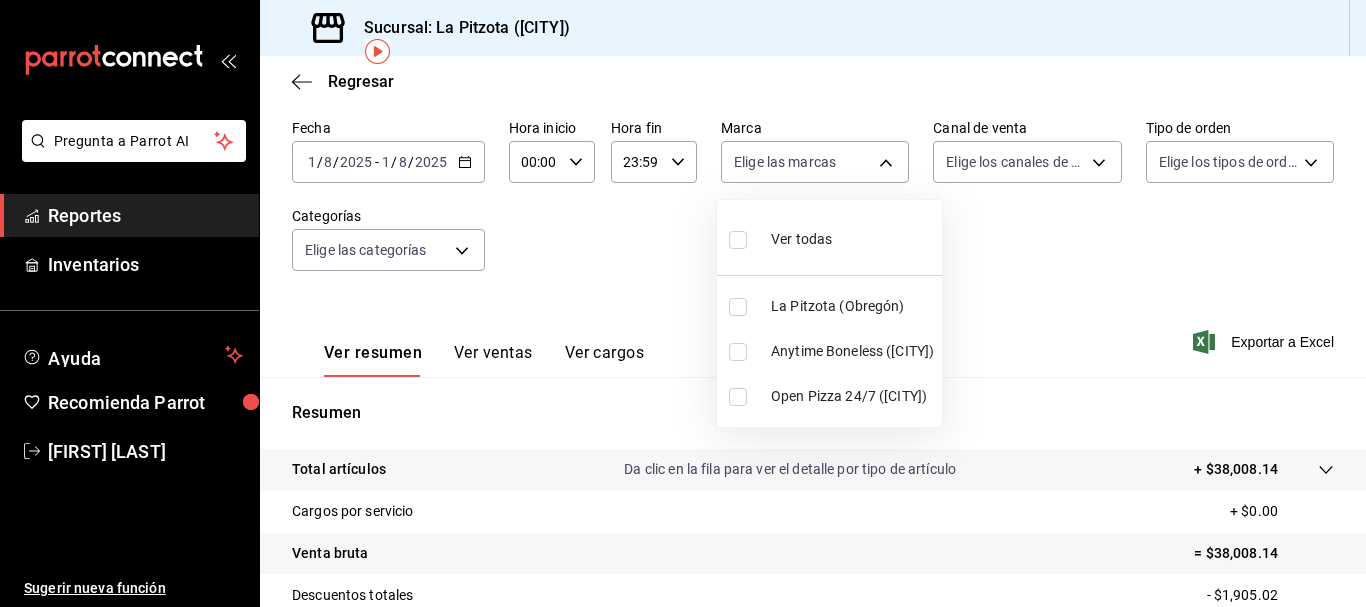 click at bounding box center [738, 397] 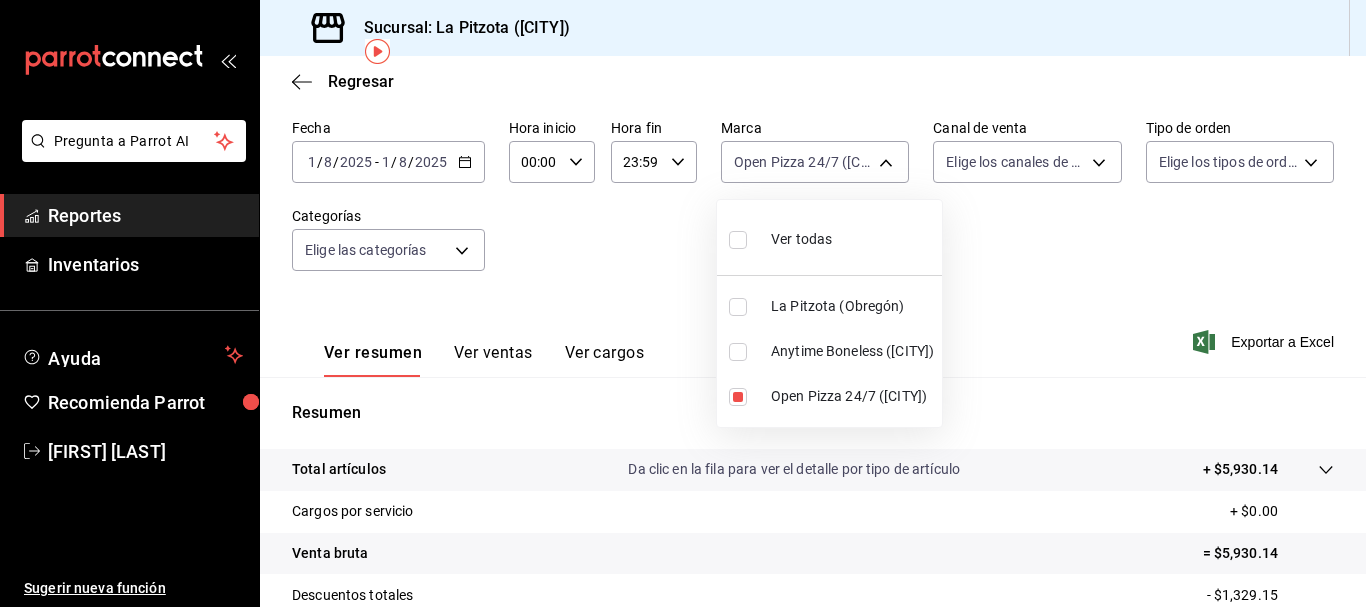 click at bounding box center (683, 303) 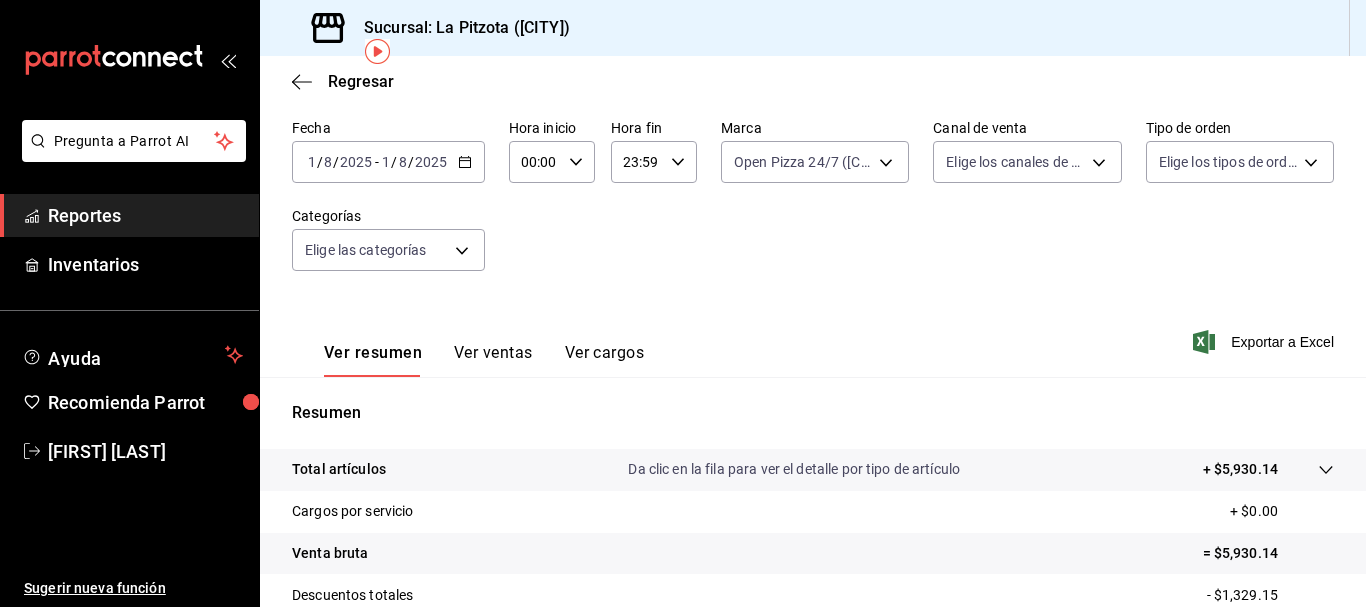 click on "Pregunta a Parrot AI Reportes   Inventarios   Ayuda Recomienda Parrot   [PERSON]   Sugerir nueva función   Sucursal: La Pitzota ([CITY]) Regresar Ventas Los artículos listados no incluyen descuentos de orden y el filtro de fechas está limitado a un máximo de 31 días. Fecha [DATE]   [DATE] - [DATE]   [DATE] Hora inicio 00:00 Hora inicio Hora fin 23:59 Hora fin Marca Open Pizza 24/7 ([CITY]) [UUID] Canal de venta Elige los canales de venta Tipo de orden Elige los tipos de orden Categorías Elige las categorías Ver resumen Ver ventas Ver cargos Exportar a Excel Resumen Total artículos Da clic en la fila para ver el detalle por tipo de artículo + $[PRICE] Cargos por servicio + $[PRICE] Venta bruta = $[PRICE] Descuentos totales - $[PRICE] Certificados de regalo - $[PRICE] Venta total = $[PRICE] Impuestos - $[PRICE] Venta neta = $[PRICE] Pregunta a Parrot AI Reportes   Inventarios   Ayuda Recomienda Parrot   [PERSON]   Sugerir nueva función" at bounding box center [683, 303] 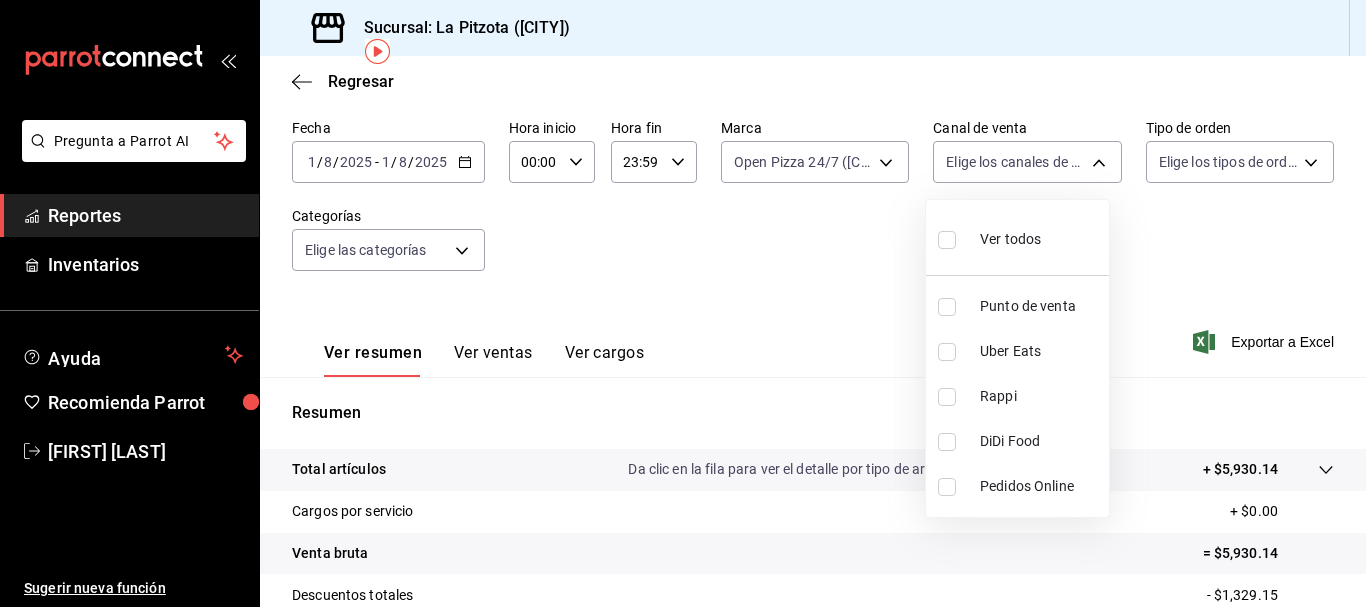 click at bounding box center (947, 442) 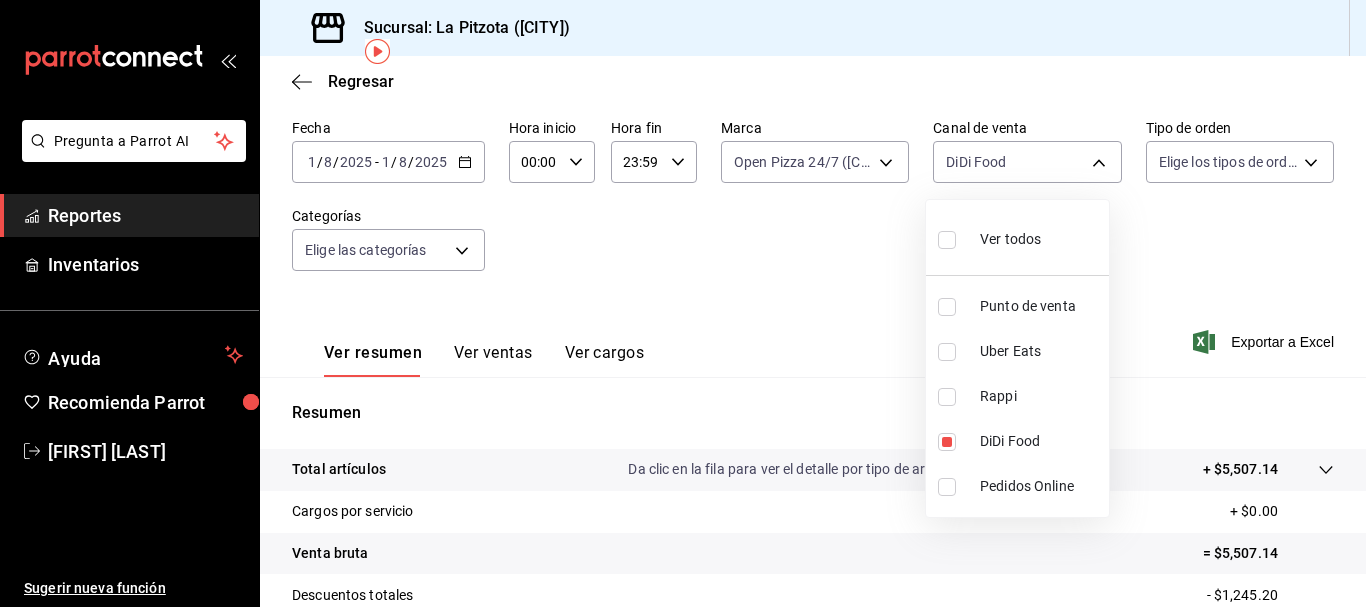 click at bounding box center (683, 303) 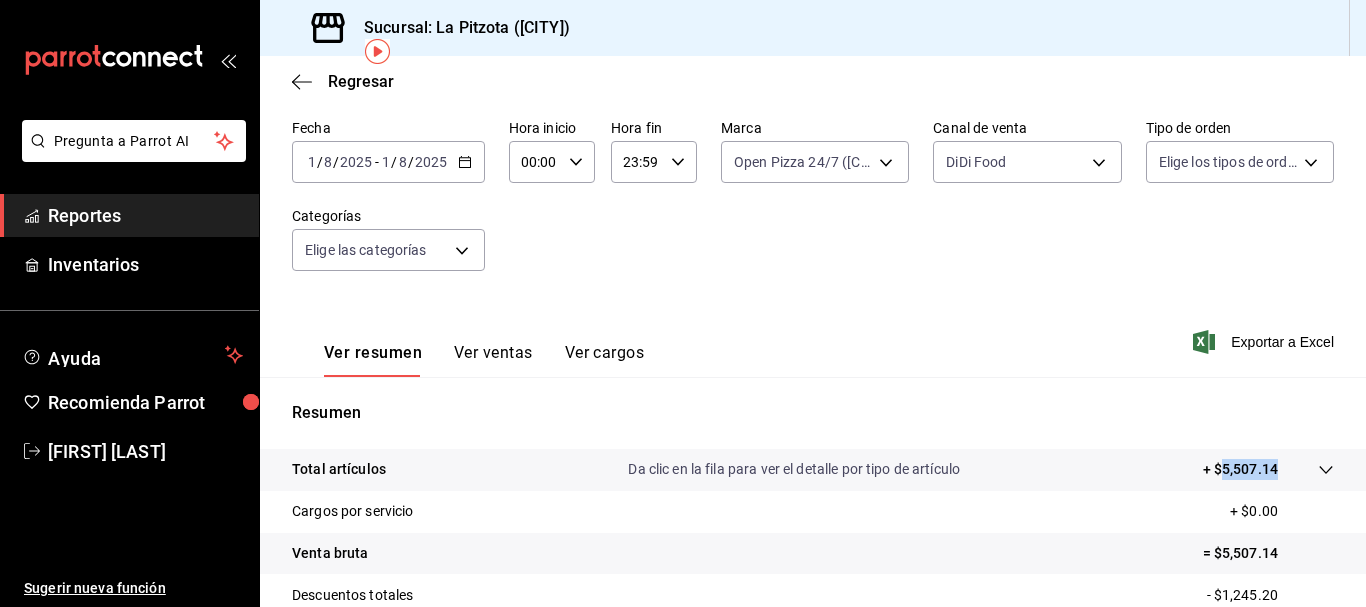 drag, startPoint x: 1206, startPoint y: 469, endPoint x: 1261, endPoint y: 469, distance: 55 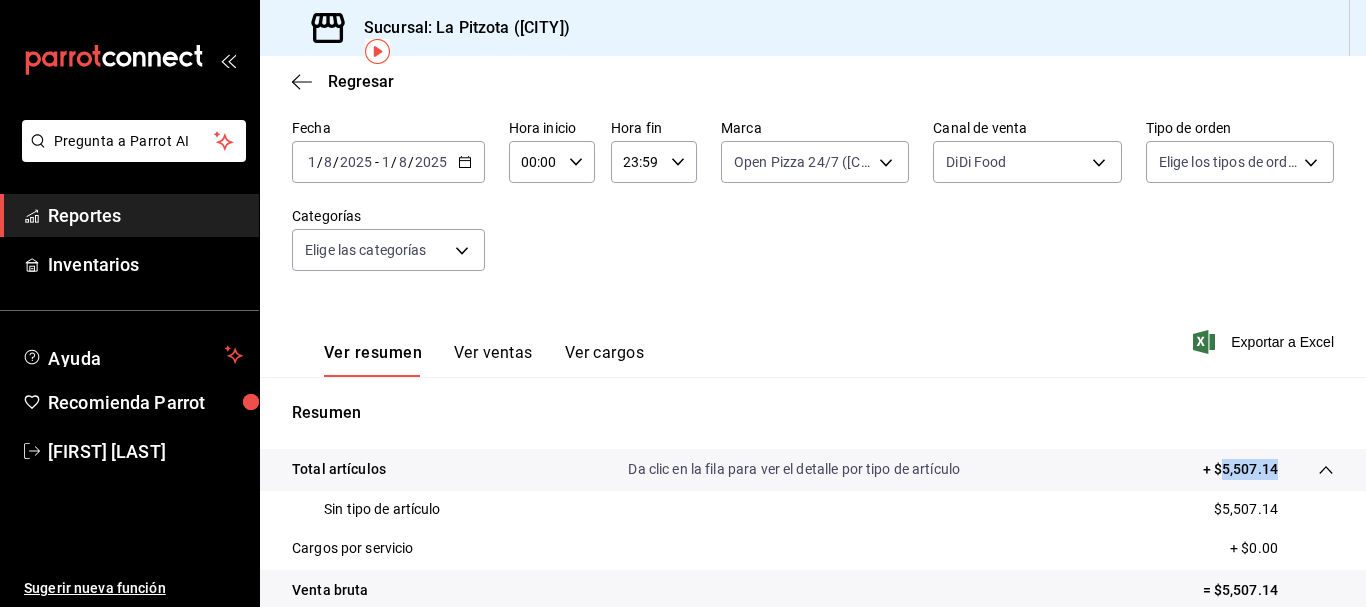 copy on "5,507.14" 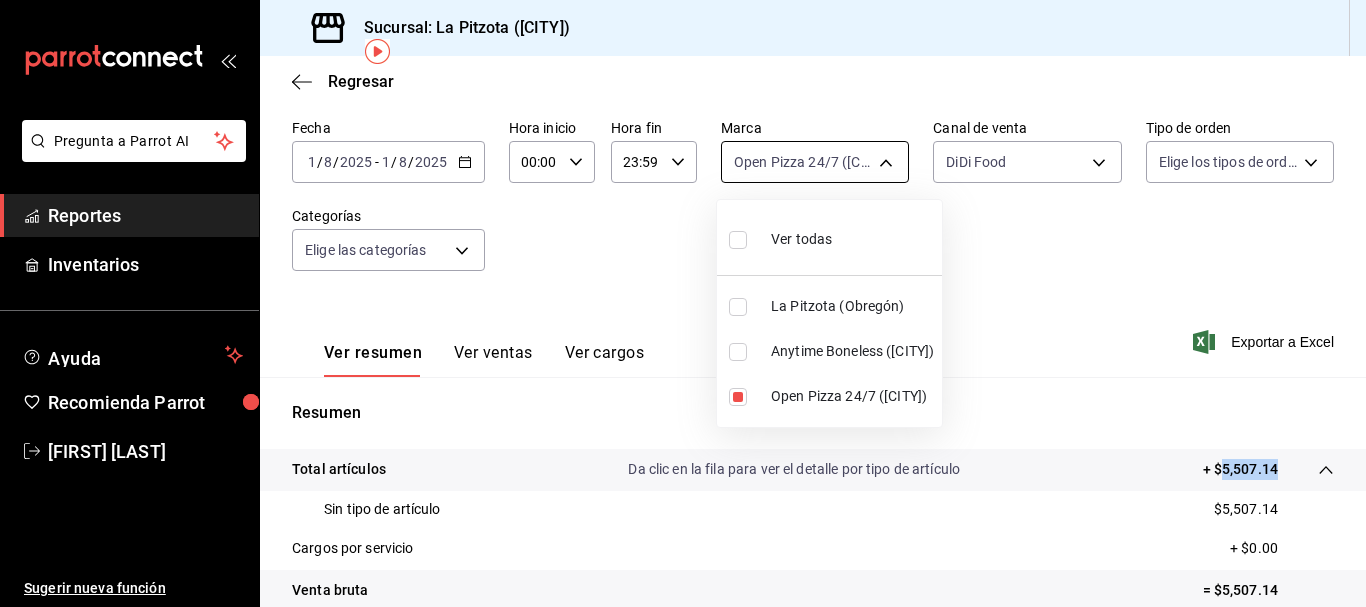 click on "Pregunta a Parrot AI Reportes   Inventarios   Ayuda Recomienda Parrot   [PERSON]   Sugerir nueva función   Sucursal: La Pitzota ([CITY]) Regresar Ventas Los artículos listados no incluyen descuentos de orden y el filtro de fechas está limitado a un máximo de 31 días. Fecha [DATE]   [DATE] - [DATE]   [DATE] Hora inicio 00:00 Hora inicio Hora fin 23:59 Hora fin Marca Open Pizza 24/7 ([CITY]) [UUID] Canal de venta DiDi Food DIDI_FOOD Tipo de orden Elige los tipos de orden Categorías Elige las categorías Ver resumen Ver ventas Ver cargos Exportar a Excel Resumen Total artículos Da clic en la fila para ver el detalle por tipo de artículo + $[PRICE] Sin tipo de artículo $[PRICE] Cargos por servicio + $[PRICE] Venta bruta = $[PRICE] Descuentos totales - $[PRICE] Certificados de regalo - $[PRICE] Venta total = $[PRICE] Impuestos - $[PRICE] Venta neta = $[PRICE] Pregunta a Parrot AI Reportes   Inventarios   Ayuda Recomienda Parrot   [PERSON]" at bounding box center [683, 303] 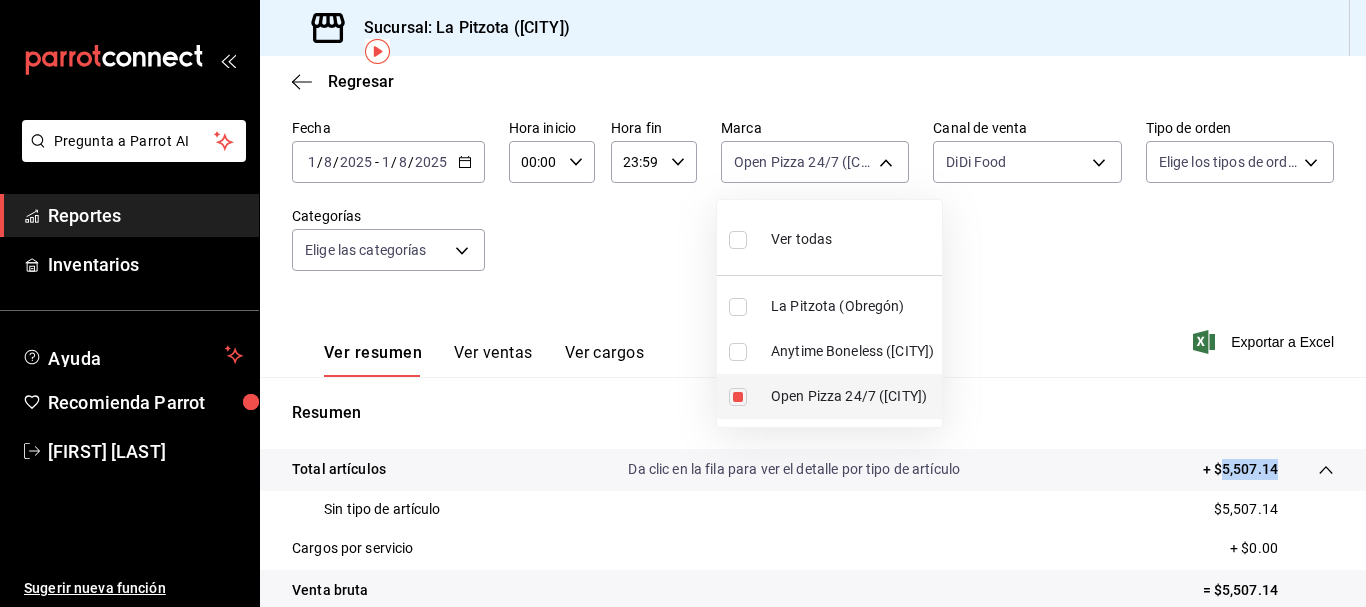 click on "Open Pizza 24/7 ([CITY])" at bounding box center (829, 396) 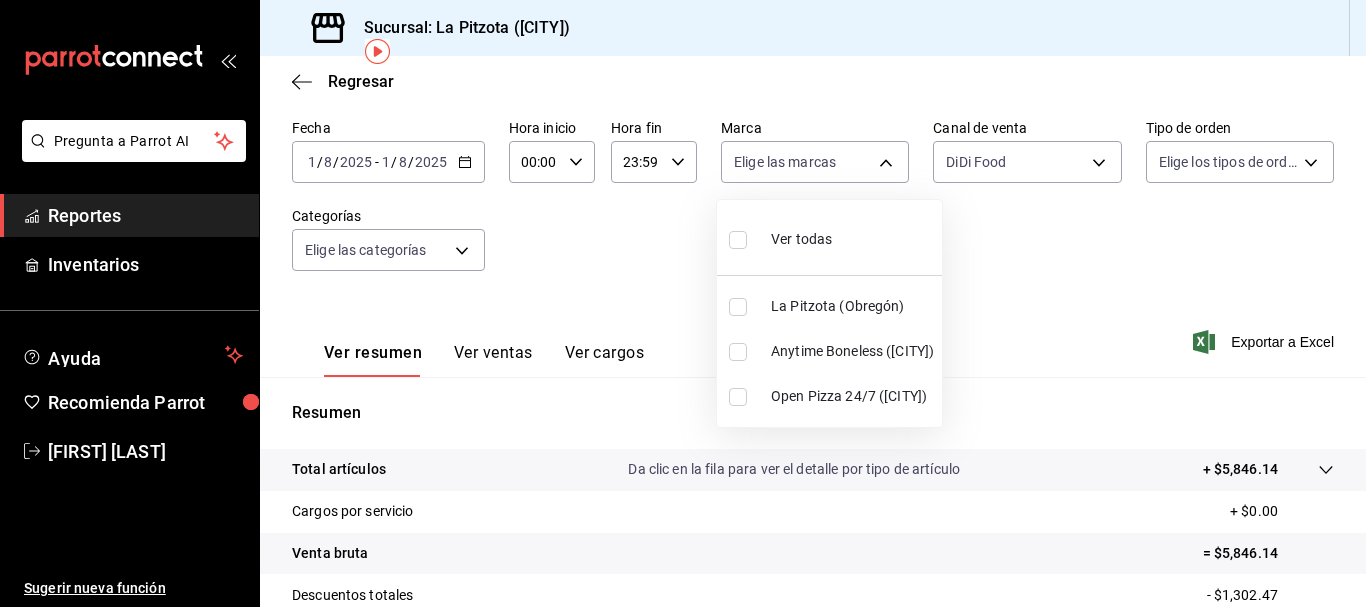 click at bounding box center (738, 352) 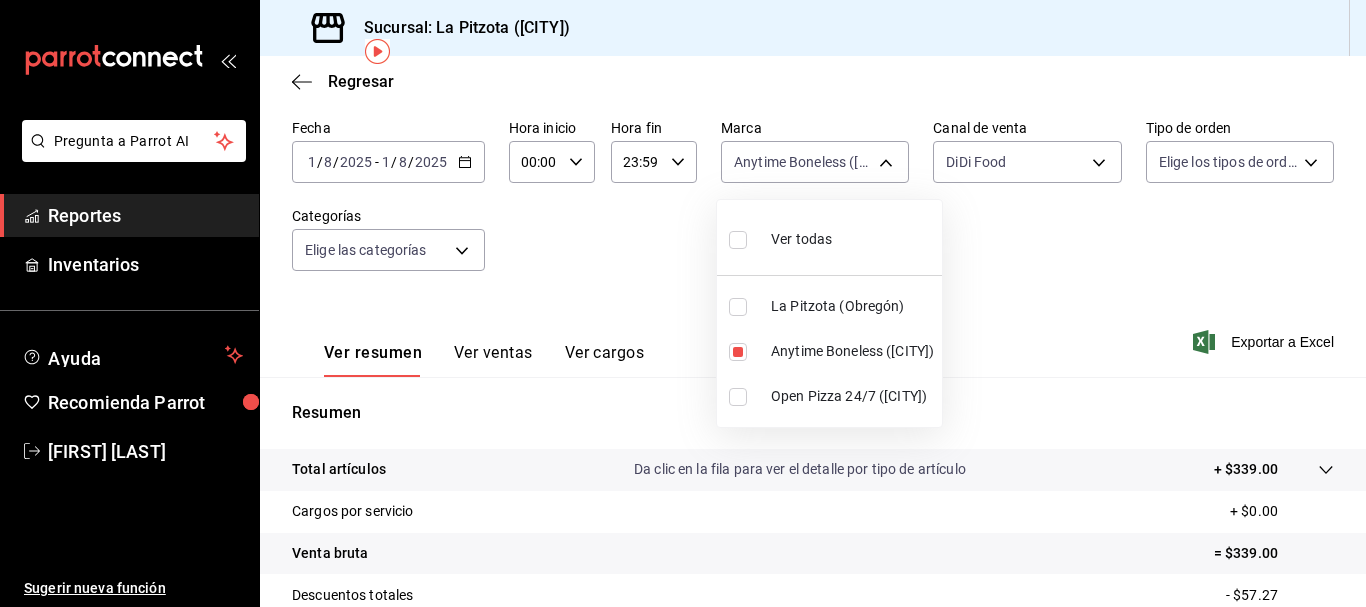 click at bounding box center (683, 303) 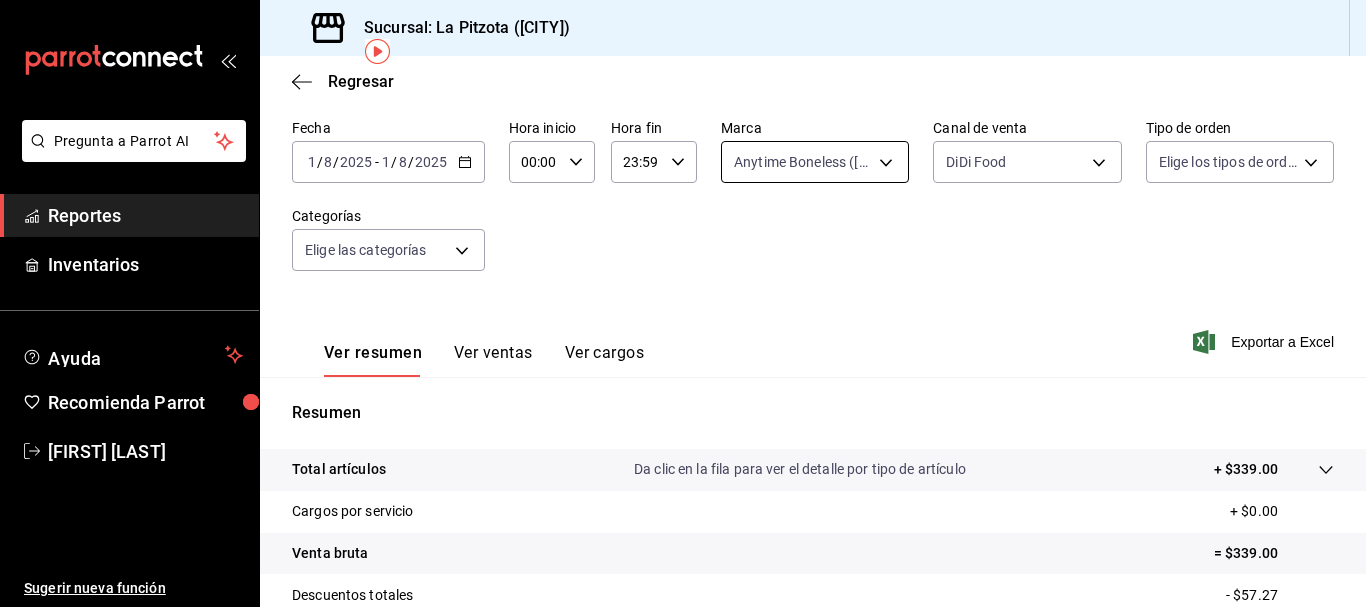 click on "Pregunta a Parrot AI Reportes   Inventarios   Ayuda Recomienda Parrot   [PERSON]   Sugerir nueva función   Sucursal: La Pitzota ([CITY]) Regresar Ventas Los artículos listados no incluyen descuentos de orden y el filtro de fechas está limitado a un máximo de 31 días. Fecha [DATE]   [DATE] - [DATE]   [DATE] Hora inicio 00:00 Hora inicio Hora fin 23:59 Hora fin Marca Anytime Boneless ([CITY]) [UUID] Canal de venta DiDi Food DIDI_FOOD Tipo de orden Elige los tipos de orden Categorías Elige las categorías Ver resumen Ver ventas Ver cargos Exportar a Excel Resumen Total artículos Da clic en la fila para ver el detalle por tipo de artículo + $[PRICE] Cargos por servicio + $[PRICE] Venta bruta = $[PRICE] Descuentos totales - $[PRICE] Certificados de regalo - $[PRICE] Venta total = $[PRICE] Impuestos - $[PRICE] Venta neta = $[PRICE] Pregunta a Parrot AI Reportes   Inventarios   Ayuda Recomienda Parrot   [PERSON]   Sugerir nueva función   Ver video tutorial" at bounding box center [683, 303] 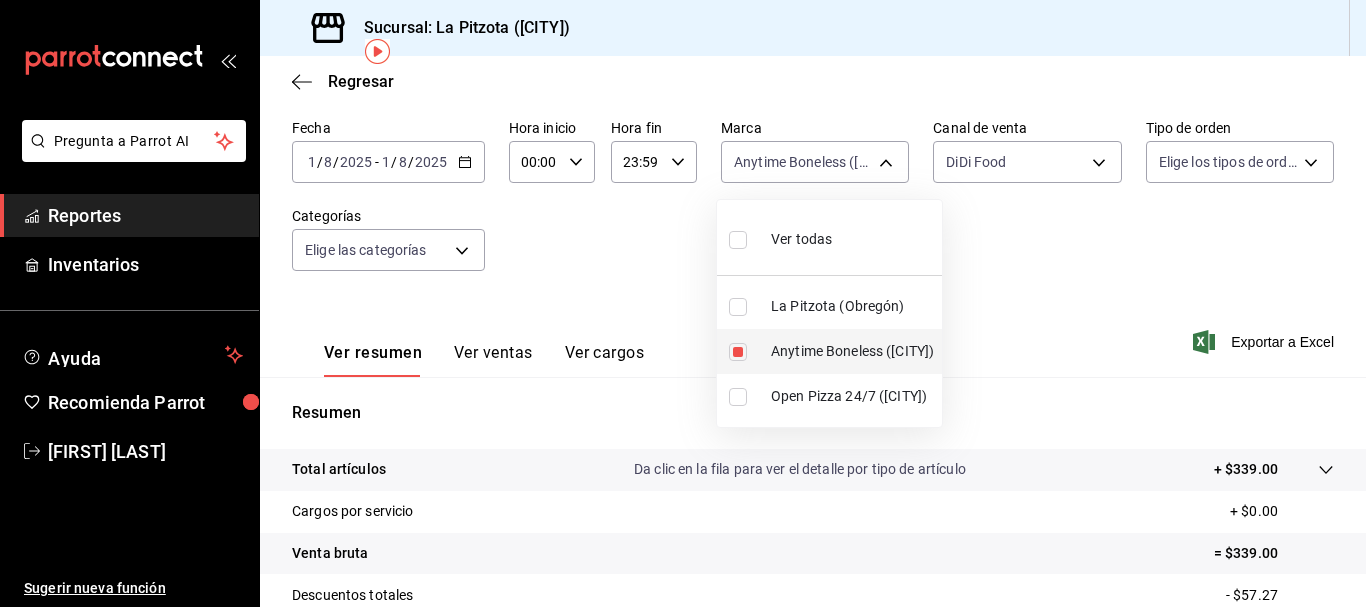 click at bounding box center [742, 352] 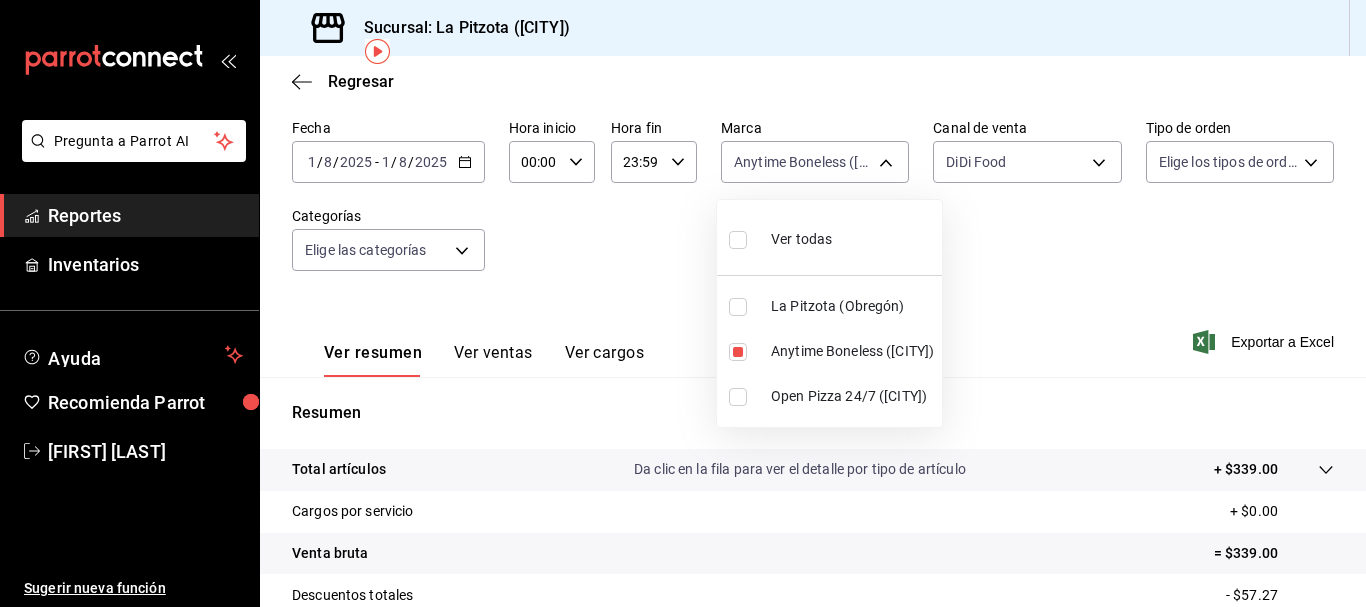 type on "d0b15645-4641-49bc-8be3-6a792ed6583e" 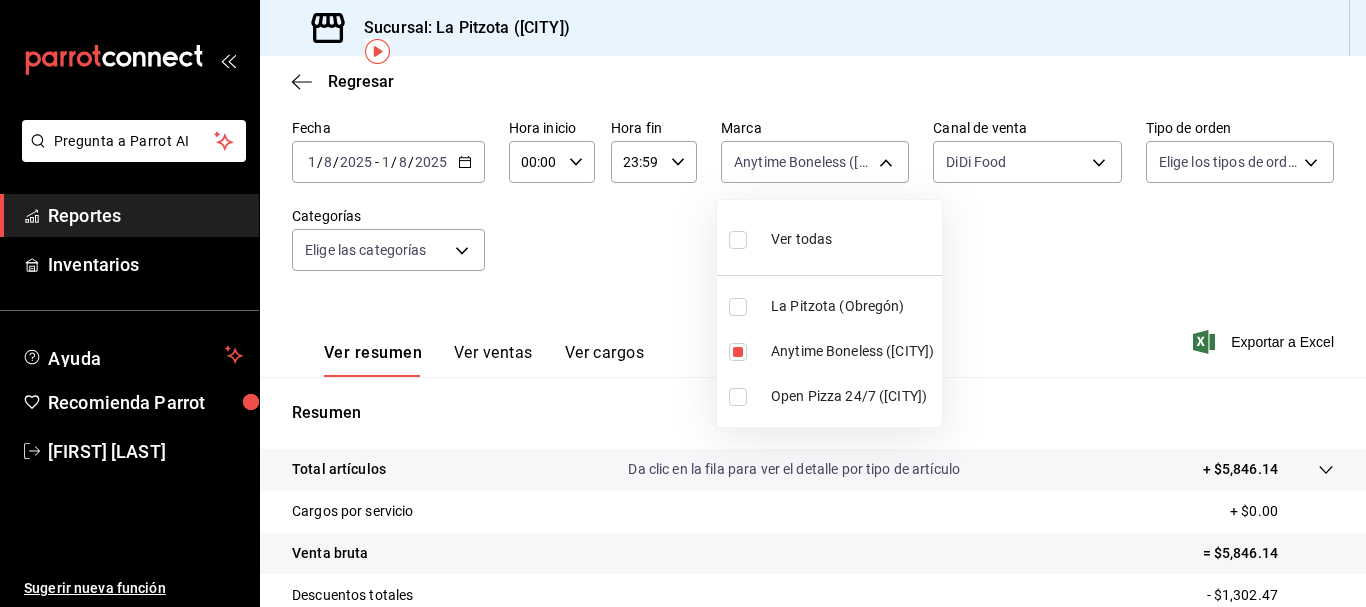 click at bounding box center (738, 397) 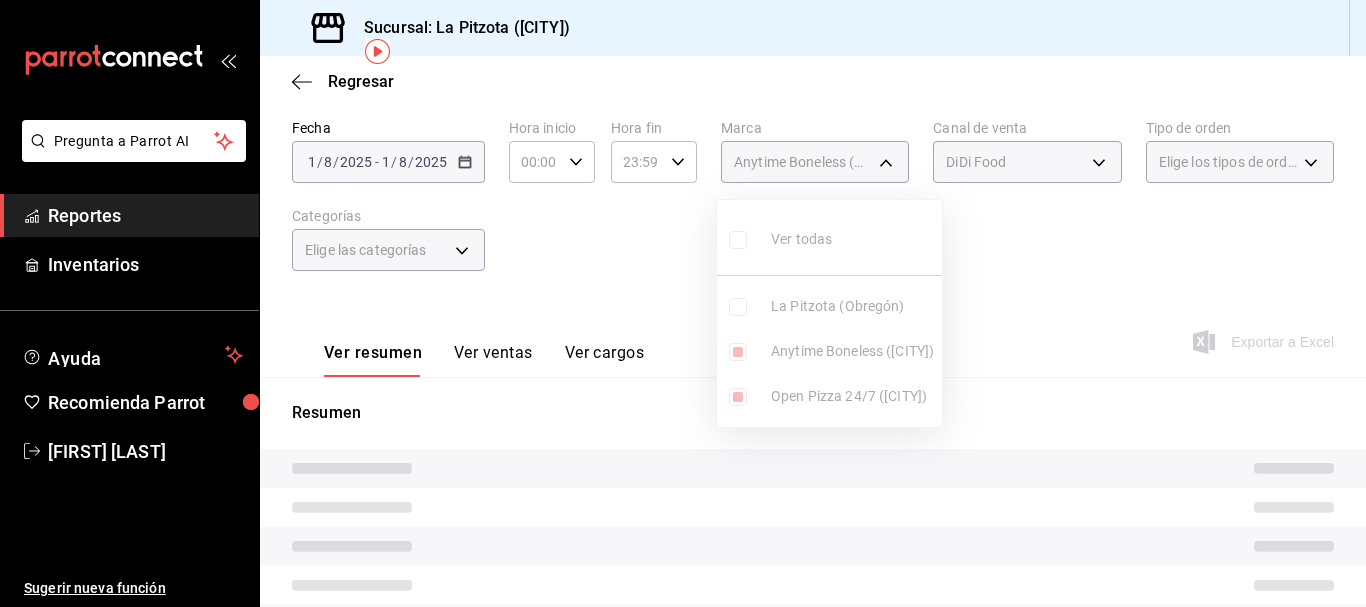click at bounding box center [738, 352] 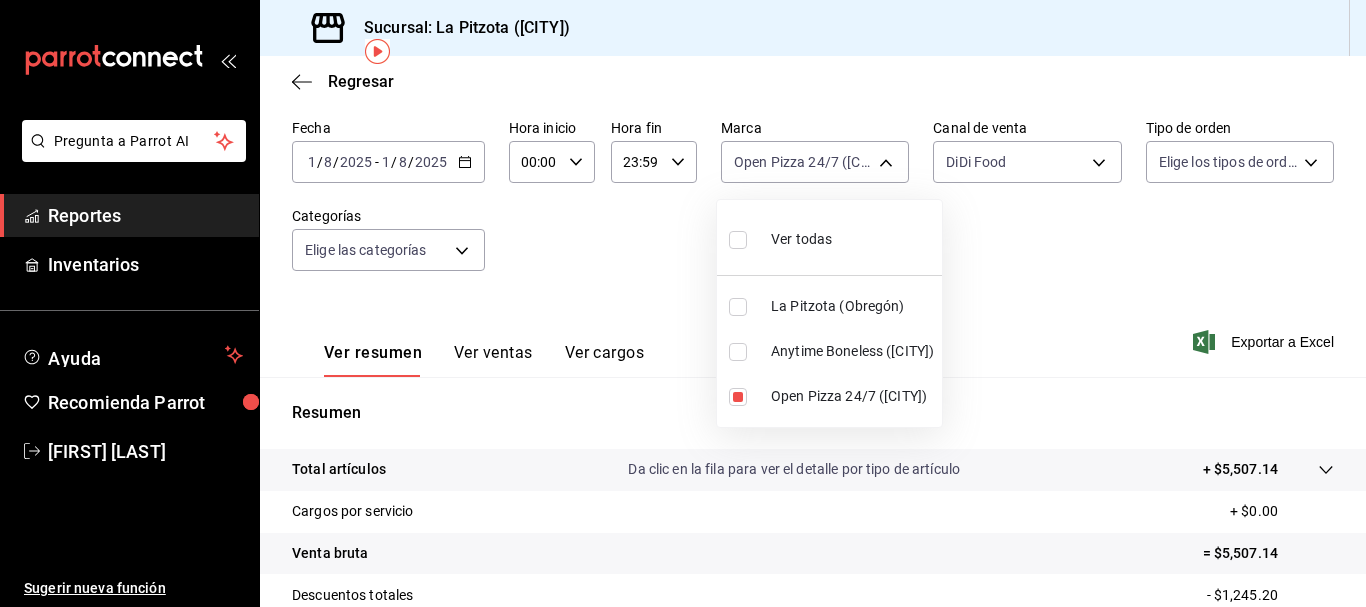 click at bounding box center [683, 303] 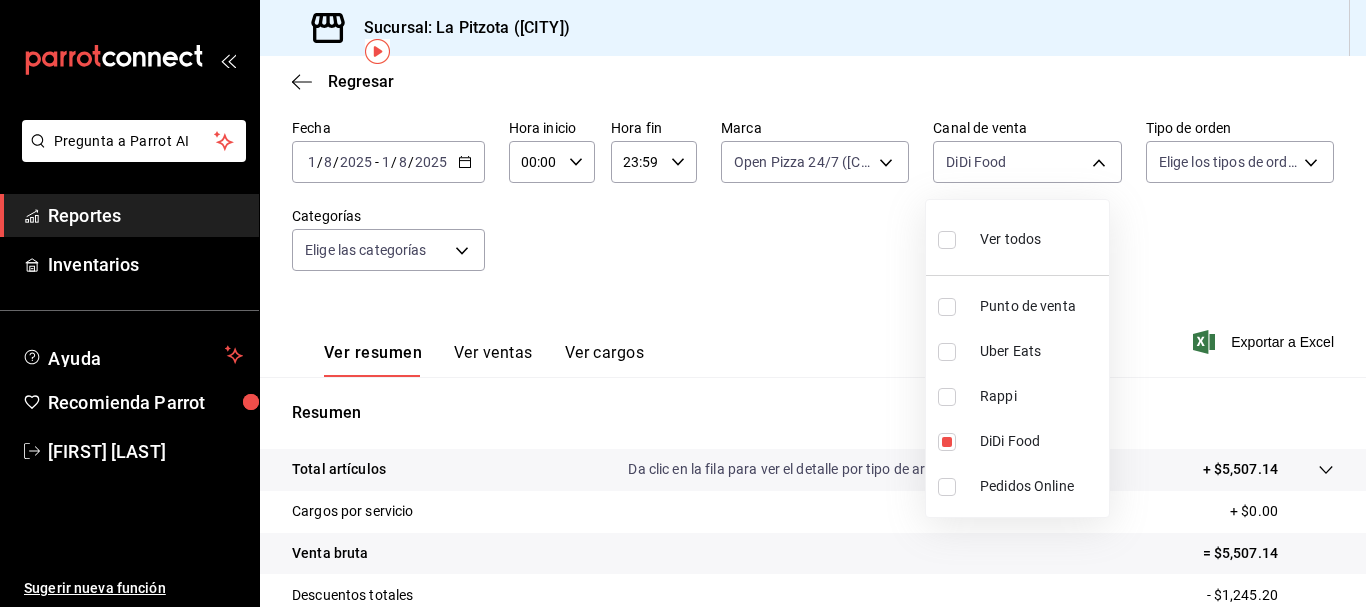 click on "Pregunta a Parrot AI Reportes   Inventarios   Ayuda Recomienda Parrot   [PERSON]   Sugerir nueva función   Sucursal: La Pitzota ([CITY]) Regresar Ventas Los artículos listados no incluyen descuentos de orden y el filtro de fechas está limitado a un máximo de 31 días. Fecha [DATE]   [DATE] - [DATE]   [DATE] Hora inicio 00:00 Hora inicio Hora fin 23:59 Hora fin Marca Open Pizza 24/7 ([CITY]) [UUID] Canal de venta DiDi Food DIDI_FOOD Tipo de orden Elige los tipos de orden Categorías Elige las categorías Ver resumen Ver ventas Ver cargos Exportar a Excel Resumen Total artículos Da clic en la fila para ver el detalle por tipo de artículo + $[PRICE] Cargos por servicio + $[PRICE] Venta bruta = $[PRICE] Descuentos totales - $[PRICE] Certificados de regalo - $[PRICE] Venta total = $[PRICE] Impuestos - $[PRICE] Venta neta = $[PRICE] Pregunta a Parrot AI Reportes   Inventarios   Ayuda Recomienda Parrot   [PERSON]   Sugerir nueva función   Ir a video" at bounding box center (683, 303) 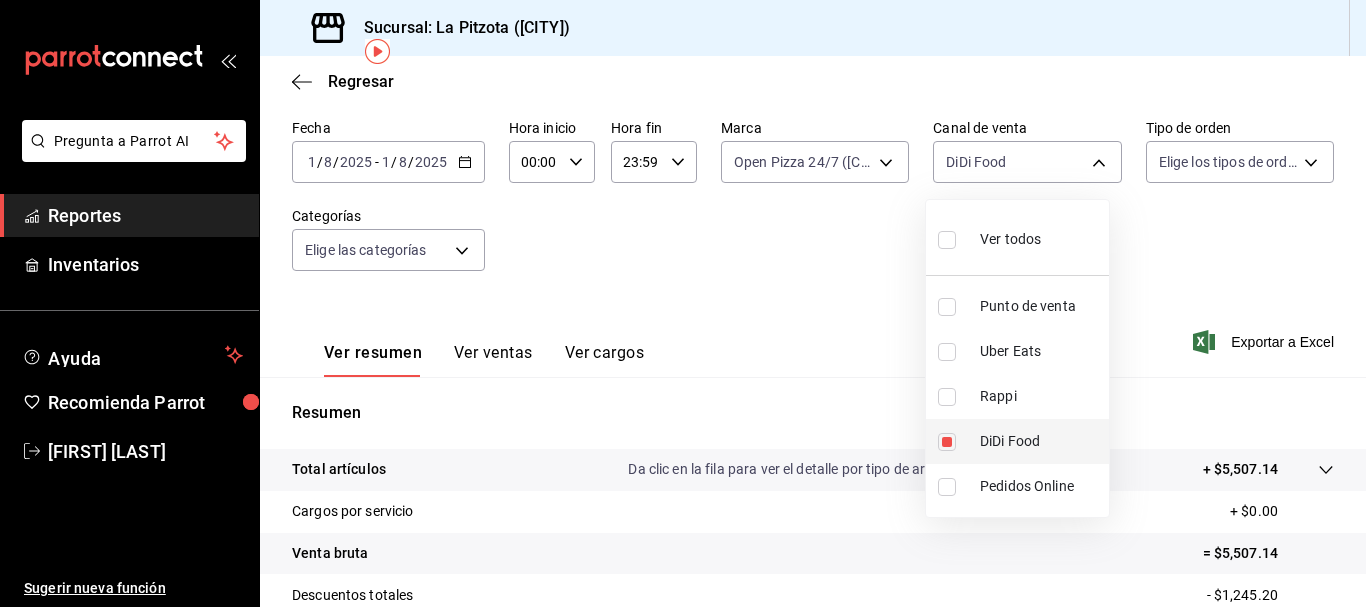 click at bounding box center (947, 442) 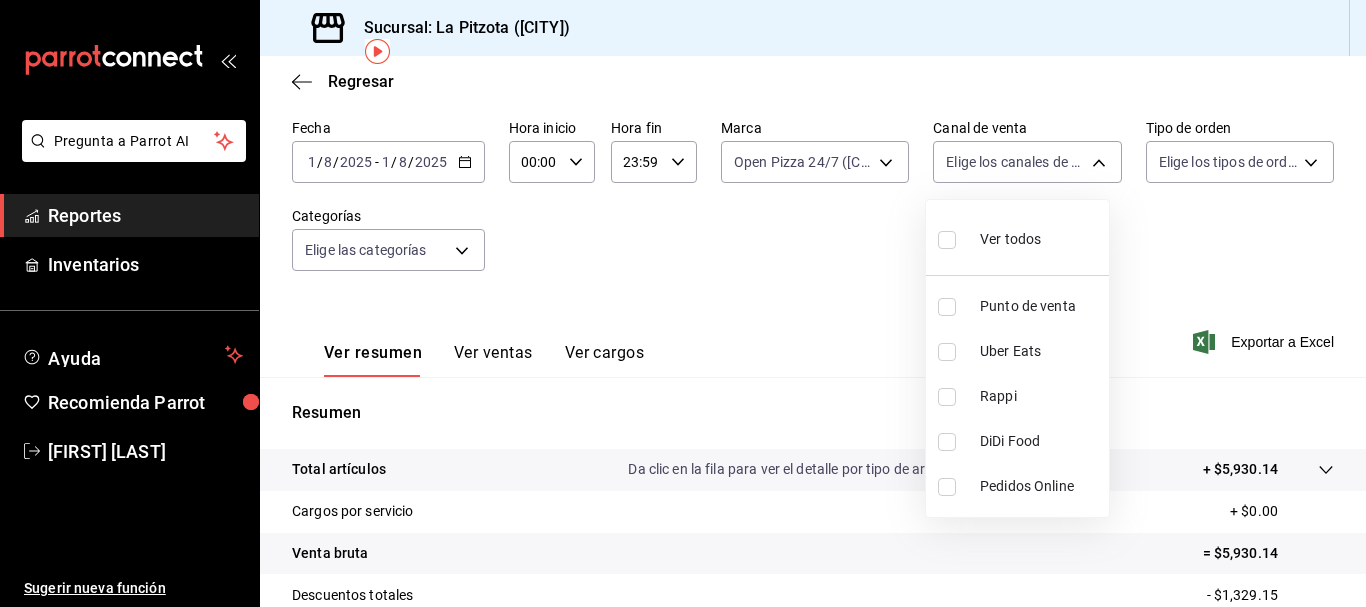 click on "Uber Eats" at bounding box center (1017, 351) 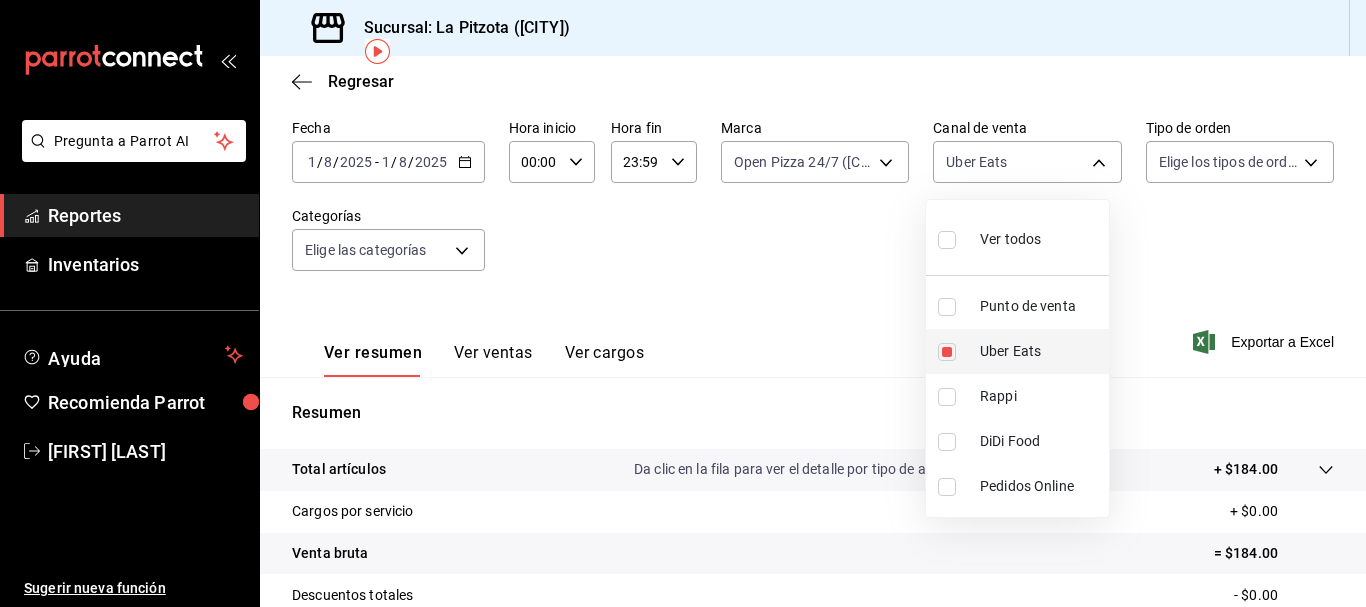 click at bounding box center [947, 352] 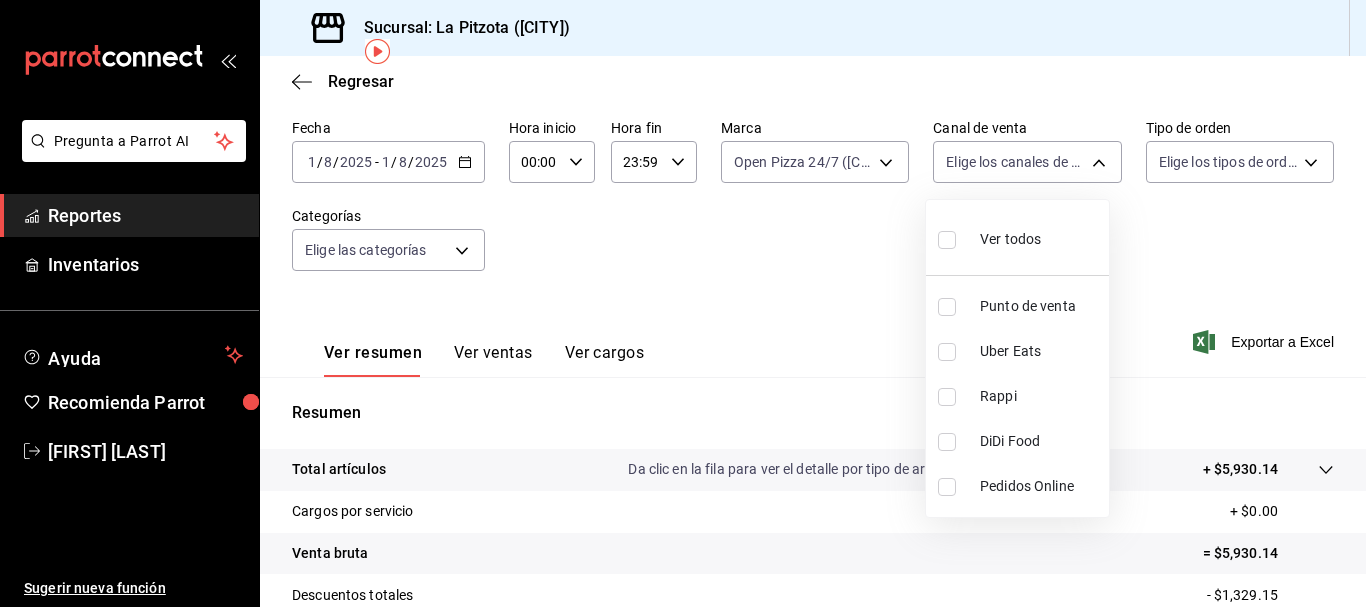 click on "Rappi" at bounding box center [1017, 396] 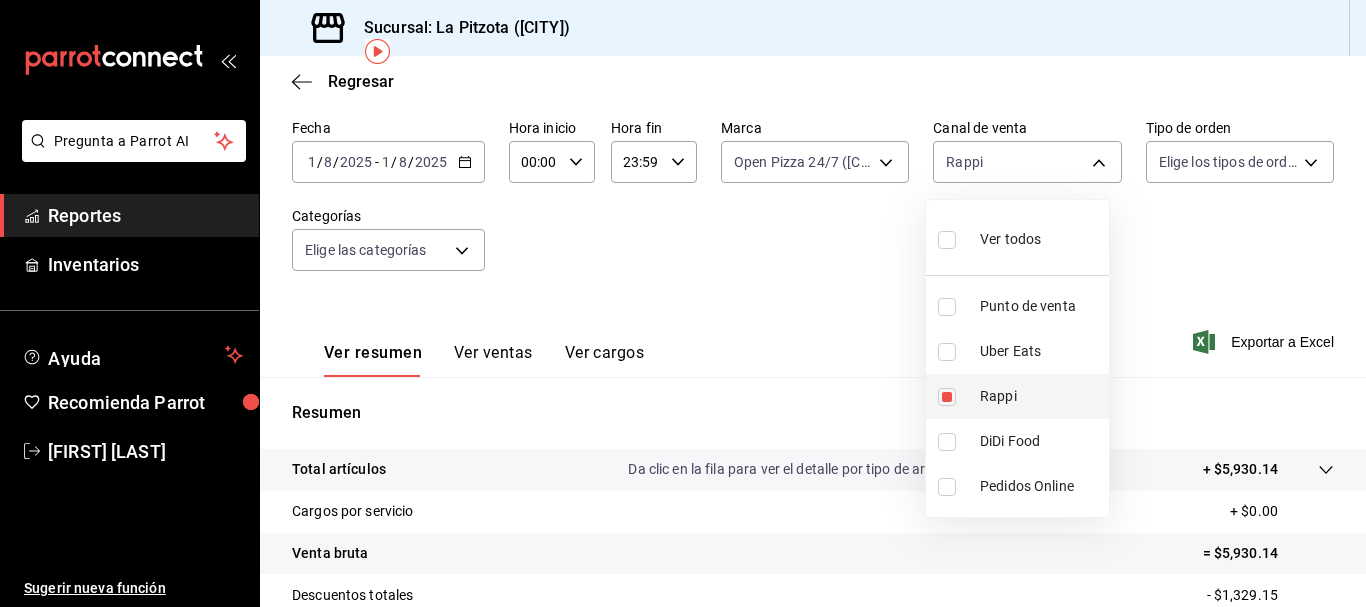 type on "RAPPI" 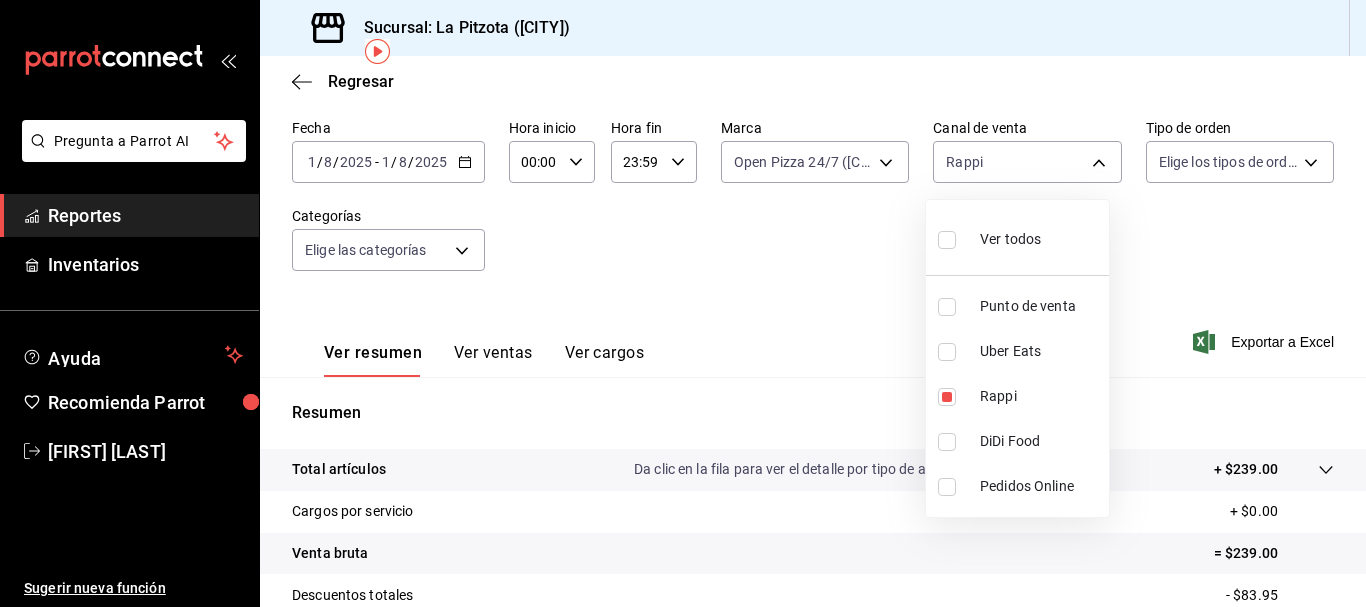 click at bounding box center [683, 303] 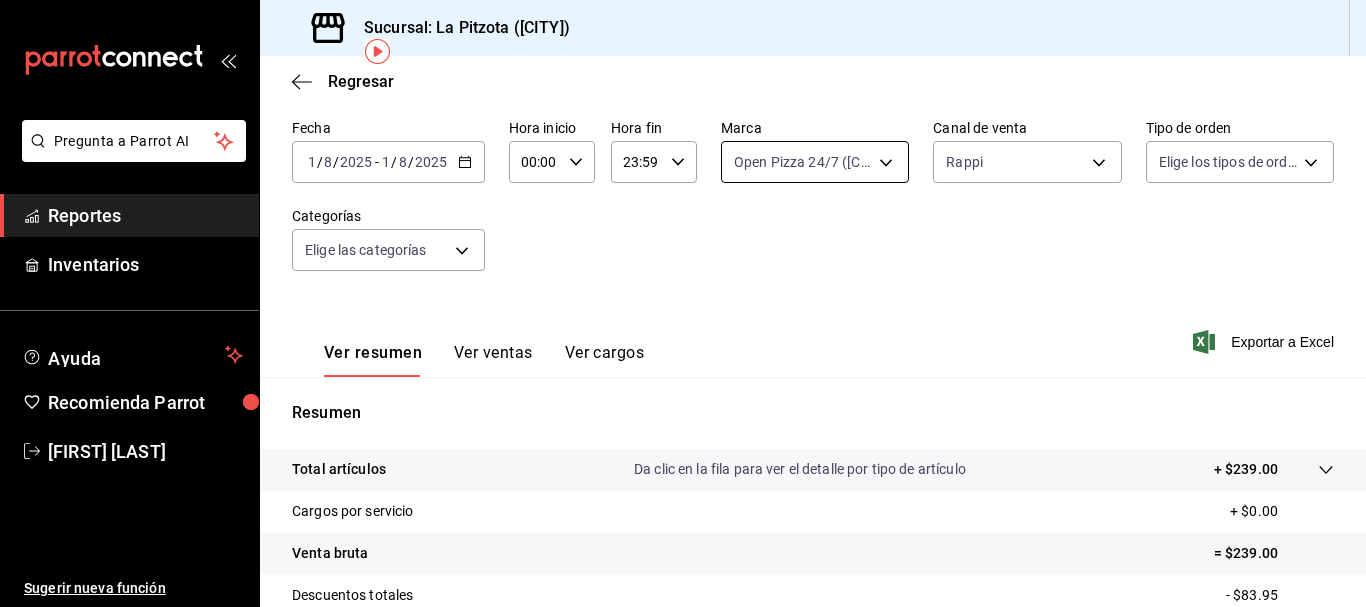 click on "Pregunta a Parrot AI Reportes   Inventarios   Ayuda Recomienda Parrot   [FIRST] [LAST]   Sugerir nueva función   Sucursal: La Pitzota (Obregón) Regresar Ventas Los artículos listados no incluyen descuentos de orden y el filtro de fechas está limitado a un máximo de 31 días. Fecha 2025-08-01 1 / 8 / 2025 - 2025-08-01 1 / 8 / 2025 Hora inicio 00:00 Hora inicio Hora fin 23:59 Hora fin Marca Open Pizza 24/7 (Obregón) 8f97d9a1-f00b-4323-96e2-15f6e5ebb1cd Canal de venta Rappi RAPPI Tipo de orden Elige los tipos de orden Categorías Elige las categorías Ver resumen Ver ventas Ver cargos Exportar a Excel Resumen Total artículos Da clic en la fila para ver el detalle por tipo de artículo + $239.00 Cargos por servicio + $0.00 Venta bruta = $239.00 Descuentos totales - $83.95 Certificados de regalo - $0.00 Venta total = $155.05 Impuestos - $21.39 Venta neta = $133.66 Pregunta a Parrot AI Reportes   Inventarios   Ayuda Recomienda Parrot   [FIRST] [LAST]   Sugerir nueva función   Ver video tutorial Ir a video" at bounding box center [683, 303] 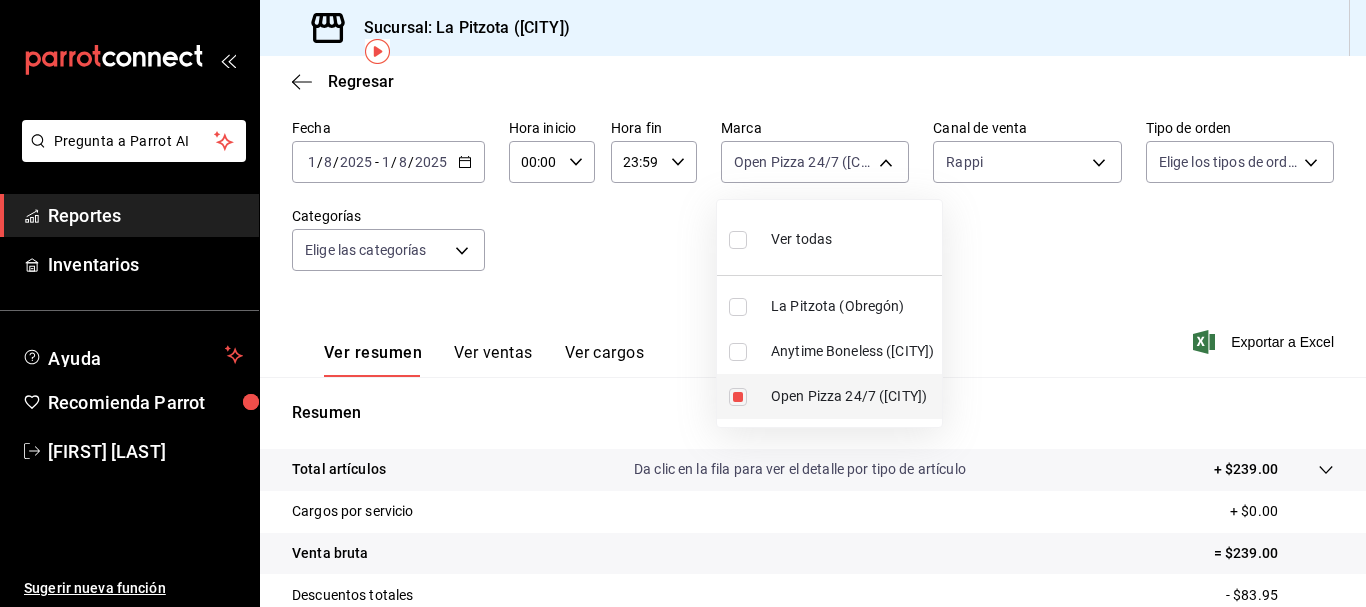 click on "Open Pizza 24/7 ([CITY])" at bounding box center (829, 396) 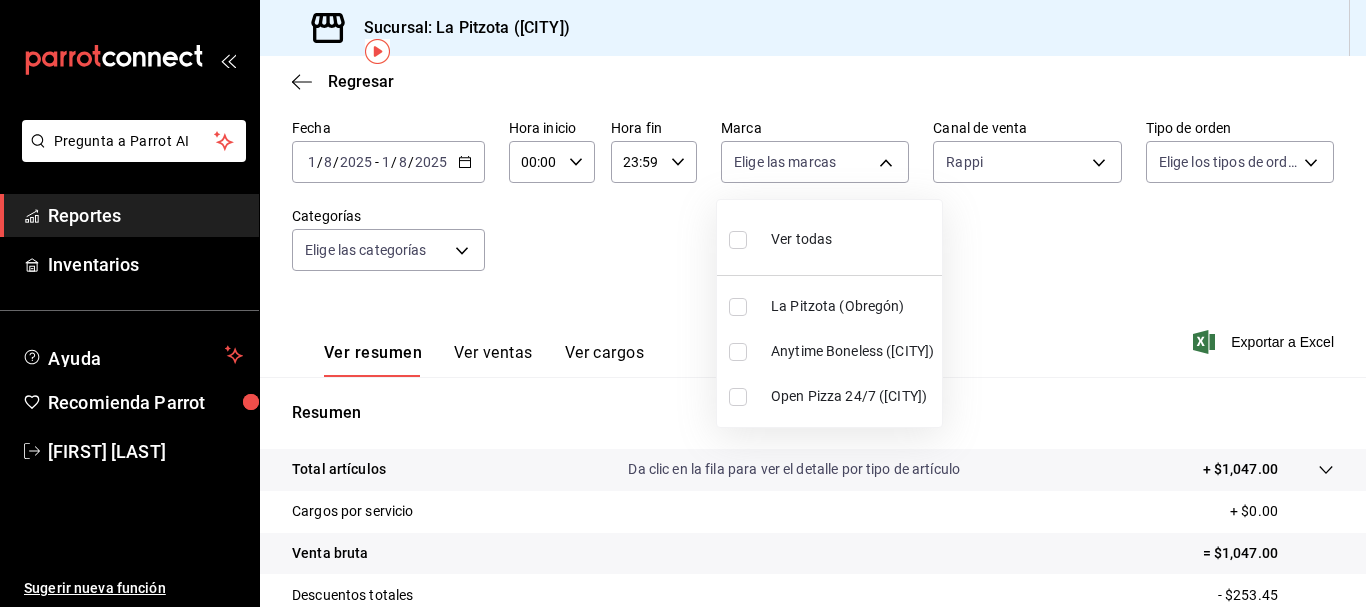 click on "La Pitzota (Obregón)" at bounding box center [829, 306] 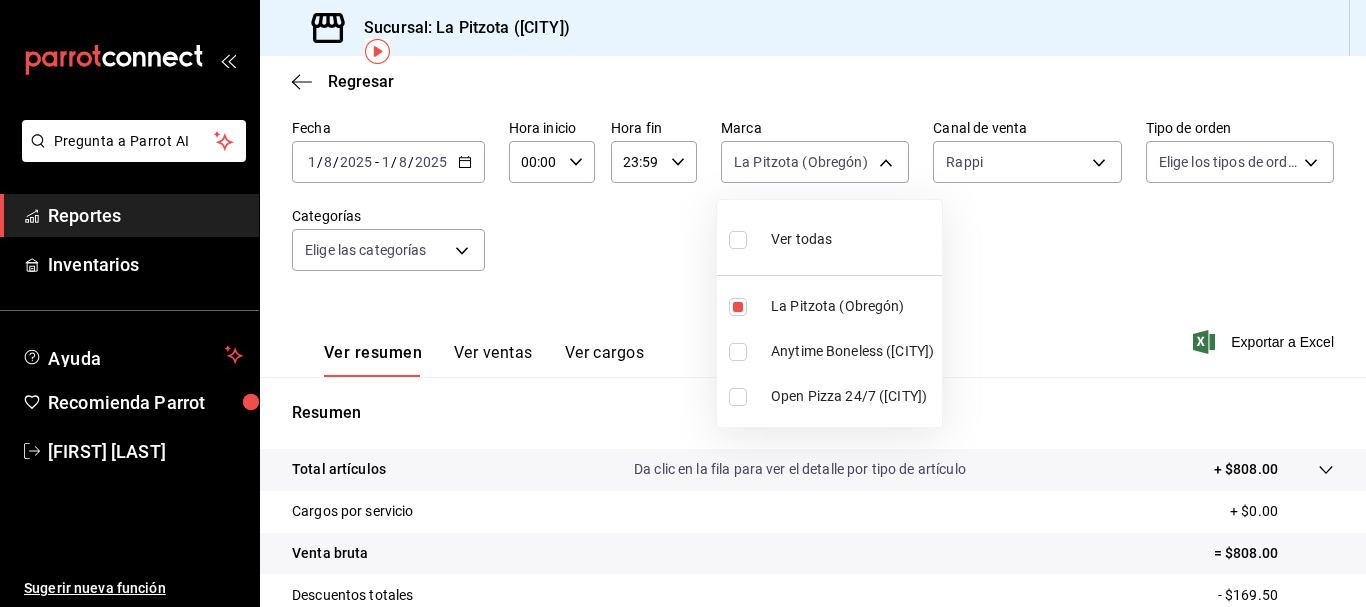 click at bounding box center [683, 303] 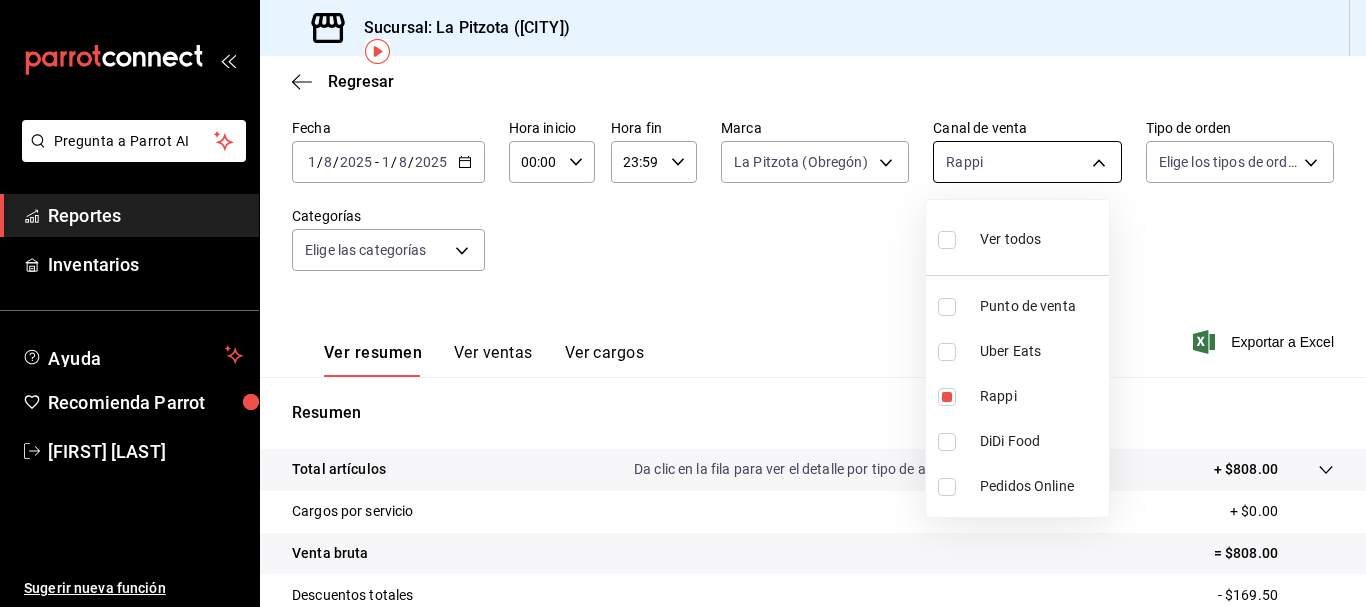 click on "Pregunta a Parrot AI Reportes   Inventarios   Ayuda Recomienda Parrot   [FIRST] [LAST]   Sugerir nueva función   Sucursal: La Pitzota (Obregón) Regresar Ventas Los artículos listados no incluyen descuentos de orden y el filtro de fechas está limitado a un máximo de 31 días. Fecha 2025-08-01 1 / 8 / 2025 - 2025-08-01 1 / 8 / 2025 Hora inicio 00:00 Hora inicio Hora fin 23:59 Hora fin Marca La Pitzota (Obregón) 3722eccf-6cf2-48cd-b838-7de1340e0a71 Canal de venta Rappi RAPPI Tipo de orden Elige los tipos de orden Categorías Elige las categorías Ver resumen Ver ventas Ver cargos Exportar a Excel Resumen Total artículos Da clic en la fila para ver el detalle por tipo de artículo + $808.00 Cargos por servicio + $0.00 Venta bruta = $808.00 Descuentos totales - $169.50 Certificados de regalo - $0.00 Venta total = $638.50 Impuestos - $88.07 Venta neta = $550.43 Pregunta a Parrot AI Reportes   Inventarios   Ayuda Recomienda Parrot   [FIRST] [LAST]   Sugerir nueva función   Ver video tutorial Ir a video Rappi" at bounding box center (683, 303) 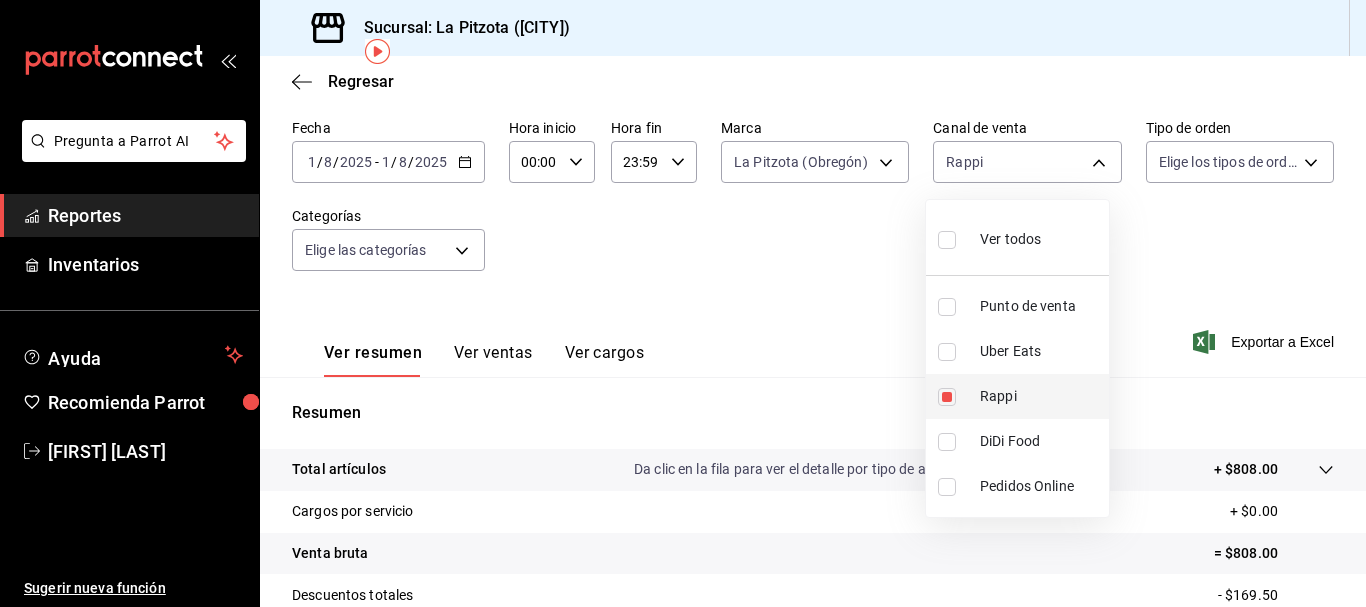 click on "Rappi" at bounding box center [1017, 396] 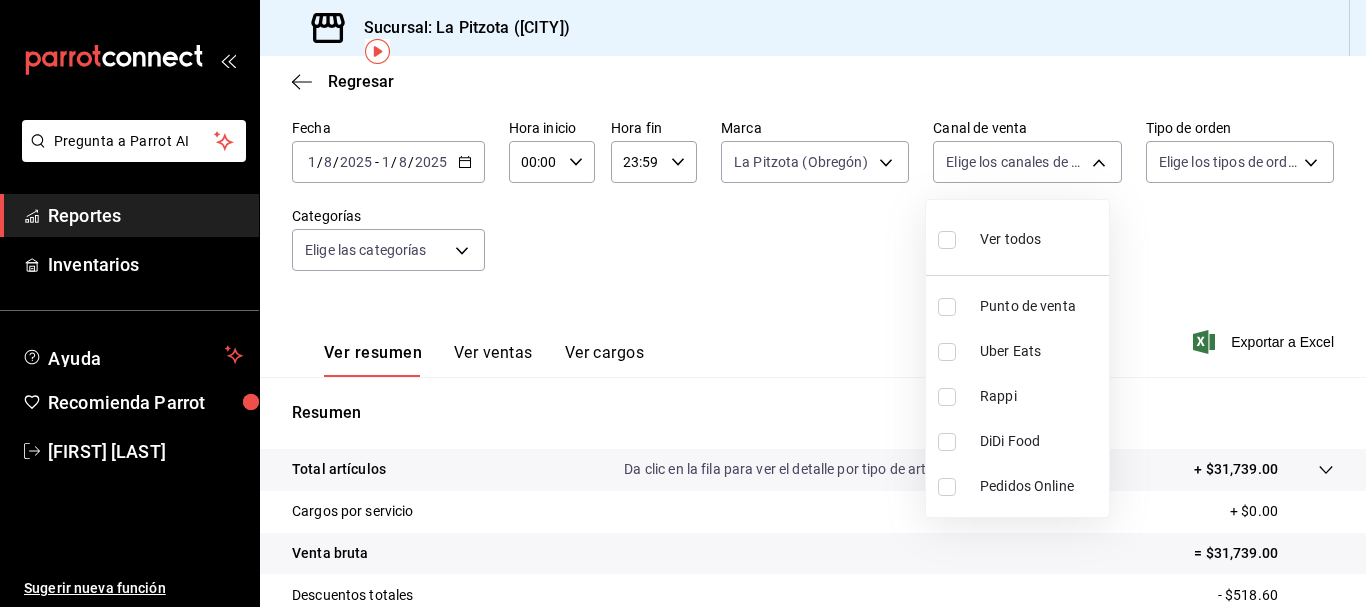 click at bounding box center (947, 352) 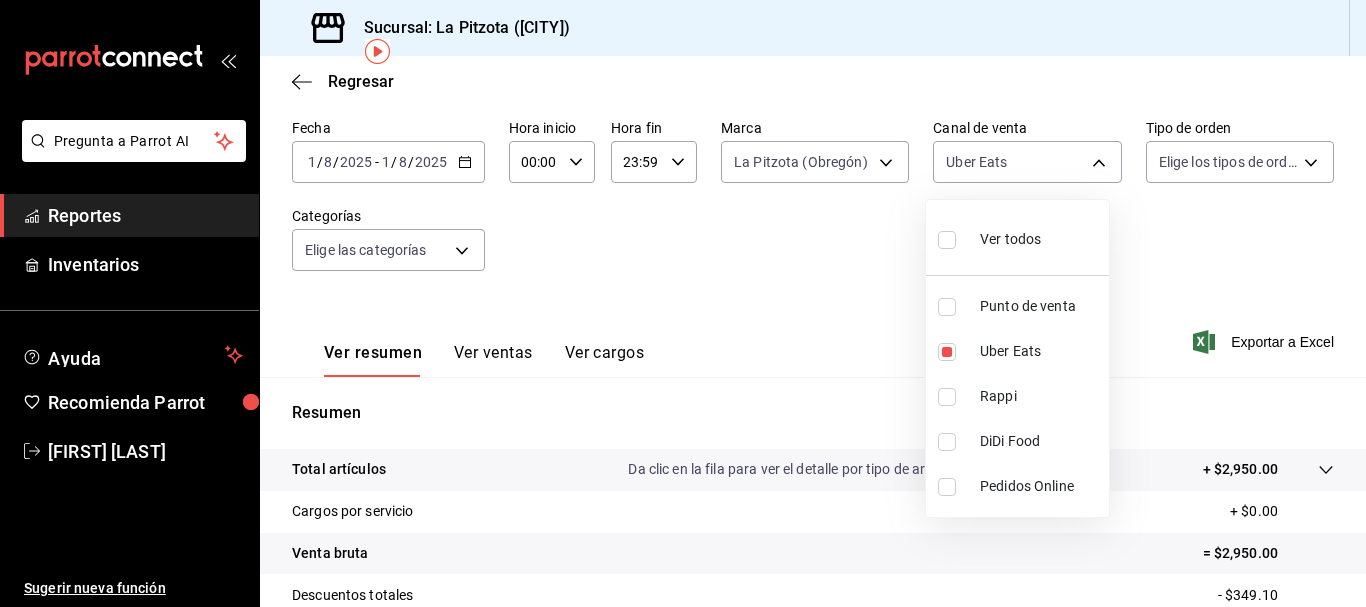 click at bounding box center (683, 303) 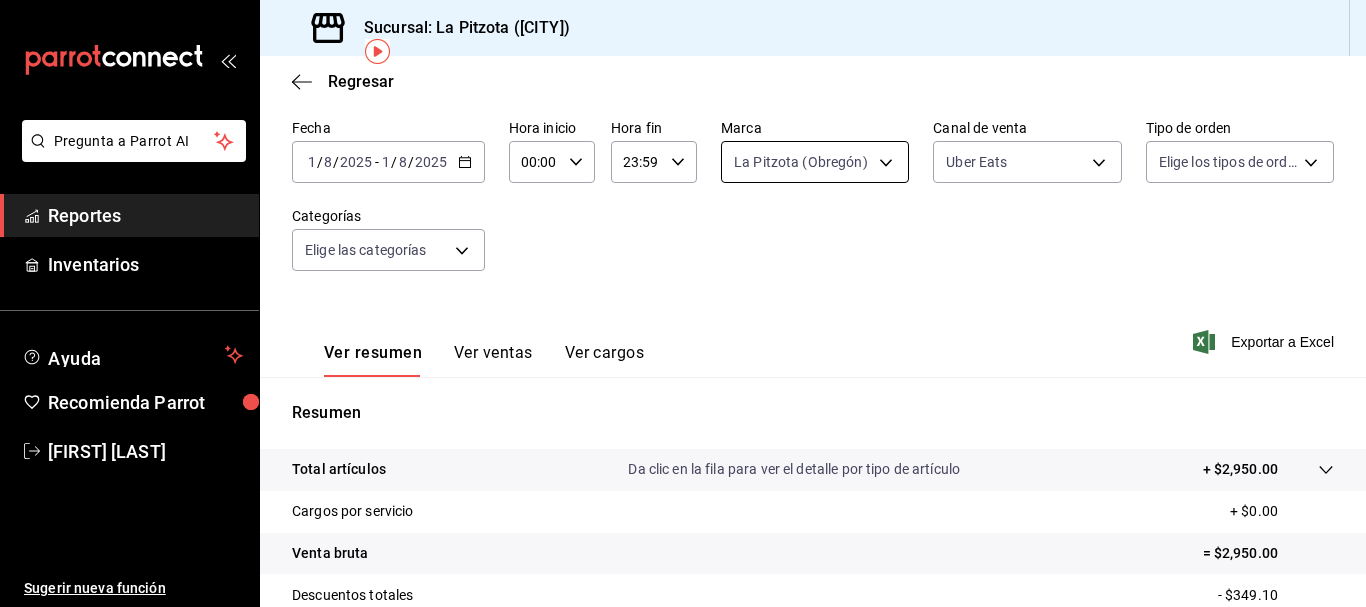 click on "Pregunta a Parrot AI Reportes   Inventarios   Ayuda Recomienda Parrot   [PERSON]   Sugerir nueva función   Sucursal: La Pitzota ([CITY]) Regresar Ventas Los artículos listados no incluyen descuentos de orden y el filtro de fechas está limitado a un máximo de 31 días. Fecha [DATE]   [DATE] - [DATE]   [DATE] Hora inicio 00:00 Hora inicio Hora fin 23:59 Hora fin Marca La Pitzota ([CITY]) [UUID] Canal de venta Uber Eats UBER_EATS Tipo de orden Elige los tipos de orden Categorías Elige las categorías Ver resumen Ver ventas Ver cargos Exportar a Excel Resumen Total artículos Da clic en la fila para ver el detalle por tipo de artículo + $[PRICE] Cargos por servicio + $[PRICE] Venta bruta = $[PRICE] Descuentos totales - $[PRICE] Certificados de regalo - $[PRICE] Venta total = $[PRICE] Impuestos - $[PRICE] Venta neta = $[PRICE] Pregunta a Parrot AI Reportes   Inventarios   Ayuda Recomienda Parrot   [PERSON]   Sugerir nueva función   Ver video tutorial" at bounding box center (683, 303) 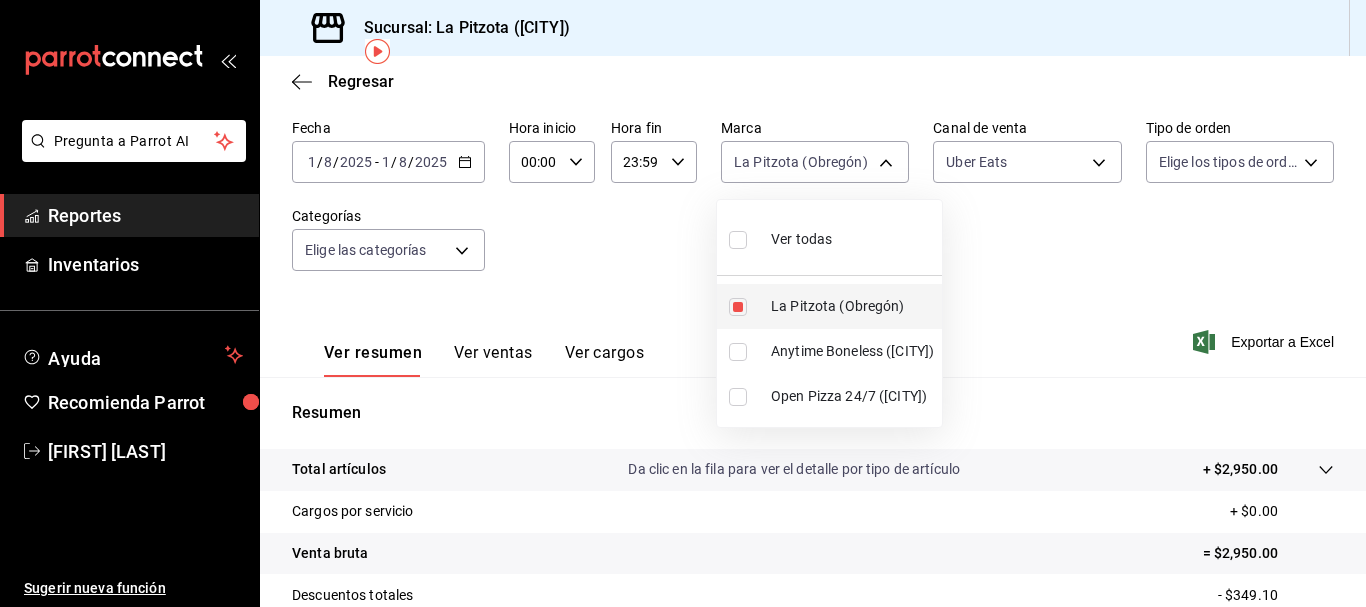 click at bounding box center [738, 307] 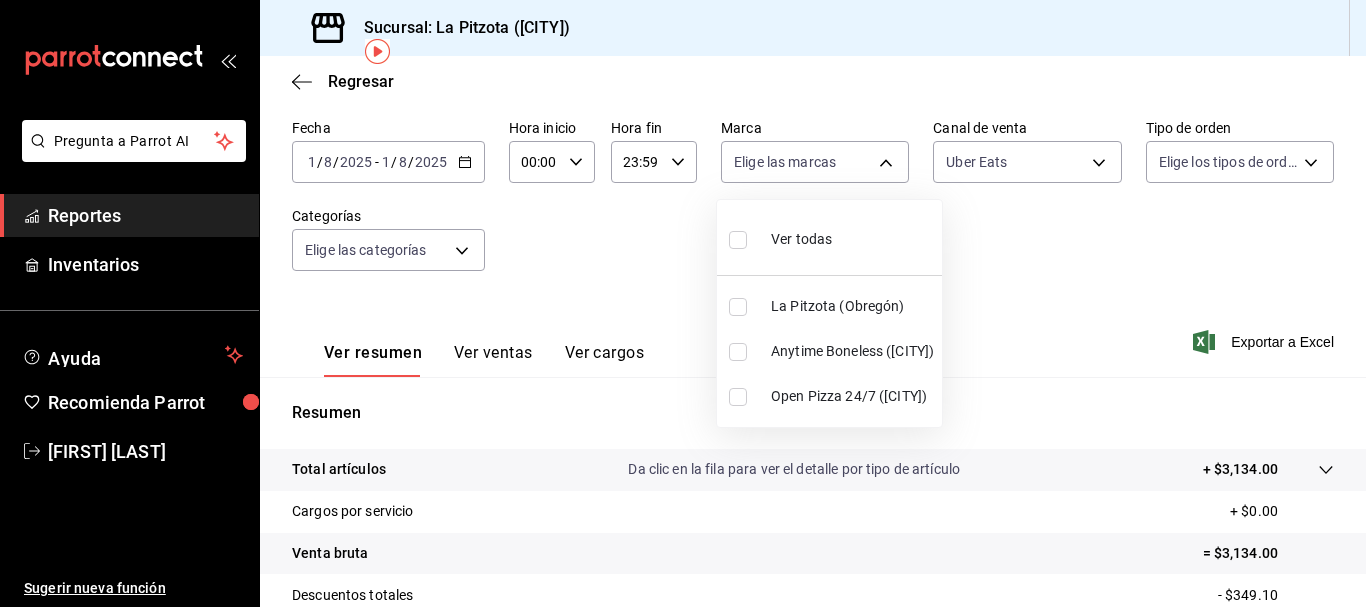 click at bounding box center [683, 303] 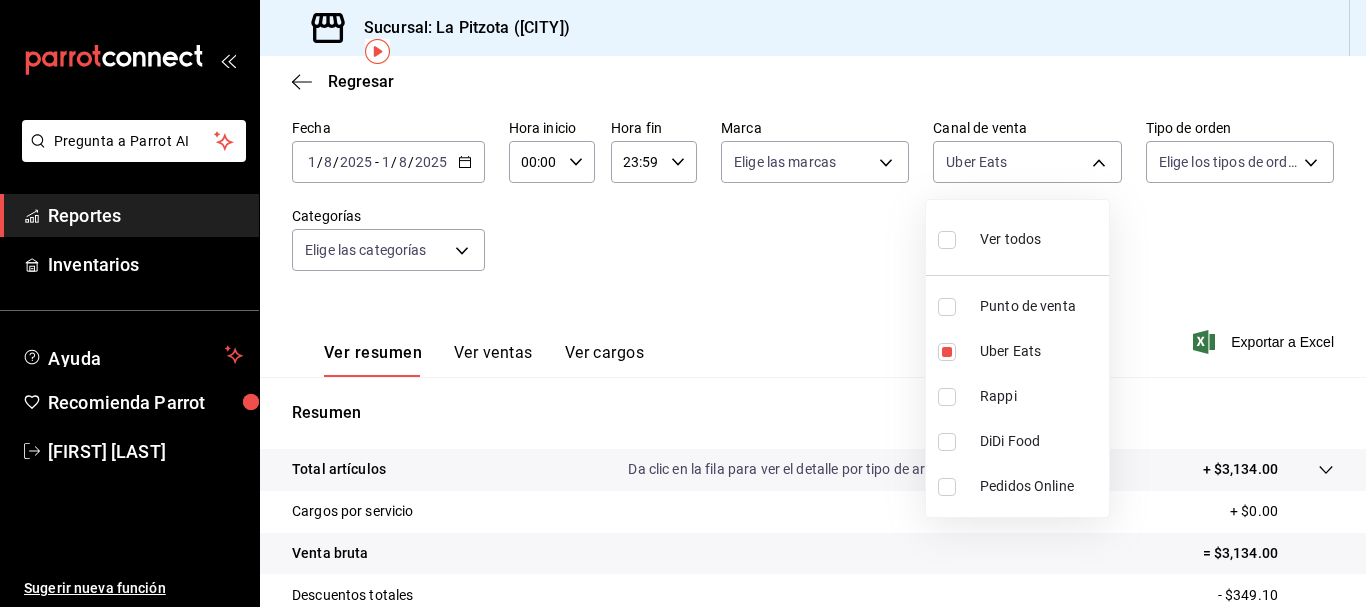 click on "Pregunta a Parrot AI Reportes   Inventarios   Ayuda Recomienda Parrot   [PERSON]   Sugerir nueva función   Sucursal: La Pitzota ([CITY]) Regresar Ventas Los artículos listados no incluyen descuentos de orden y el filtro de fechas está limitado a un máximo de 31 días. Fecha [DATE]   [DATE] - [DATE]   [DATE] Hora inicio 00:00 Hora inicio Hora fin 23:59 Hora fin Marca Elige las marcas Canal de venta Uber Eats UBER_EATS Tipo de orden Elige los tipos de orden Categorías Elige las categorías Ver resumen Ver ventas Ver cargos Exportar a Excel Resumen Total artículos Da clic en la fila para ver el detalle por tipo de artículo + $[PRICE] Cargos por servicio + $[PRICE] Venta bruta = $[PRICE] Descuentos totales - $[PRICE] Certificados de regalo - $[PRICE] Venta total = $[PRICE] Impuestos - $[PRICE] Venta neta = $[PRICE] Pregunta a Parrot AI Reportes   Inventarios   Ayuda Recomienda Parrot   [PERSON]   Sugerir nueva función   GANA 1 MES GRATIS EN TU SUSCRIPCIÓN AQUÍ Ir a video Rappi" at bounding box center (683, 303) 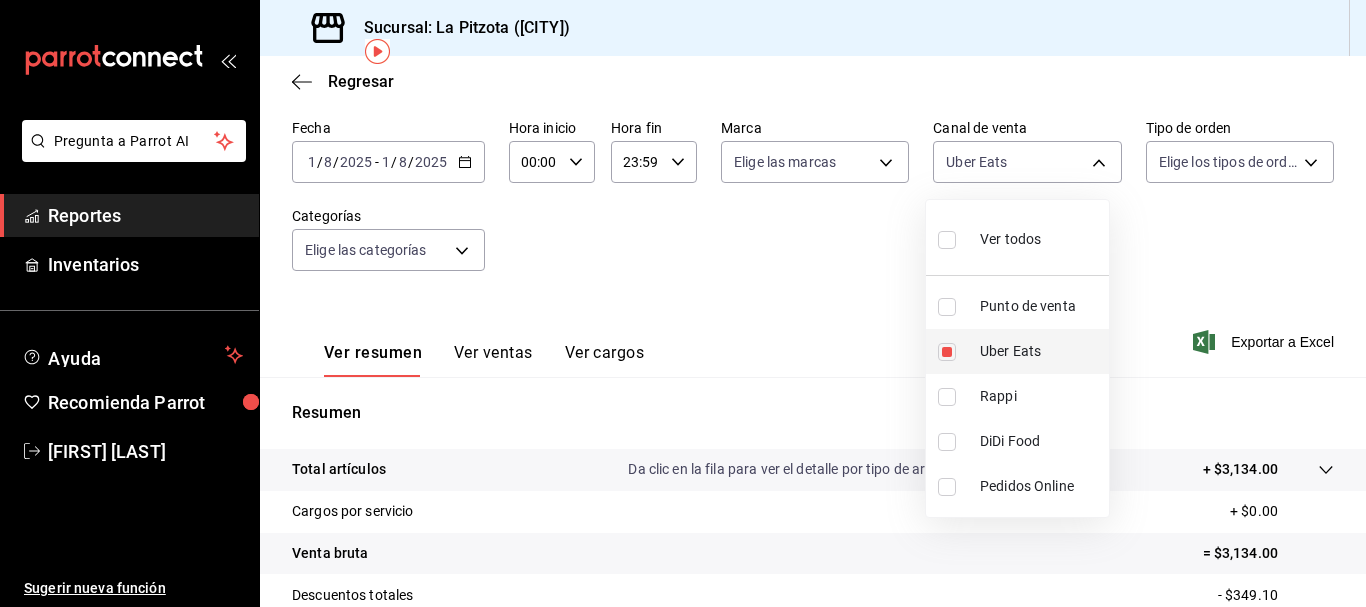 click on "Uber Eats" at bounding box center (1017, 351) 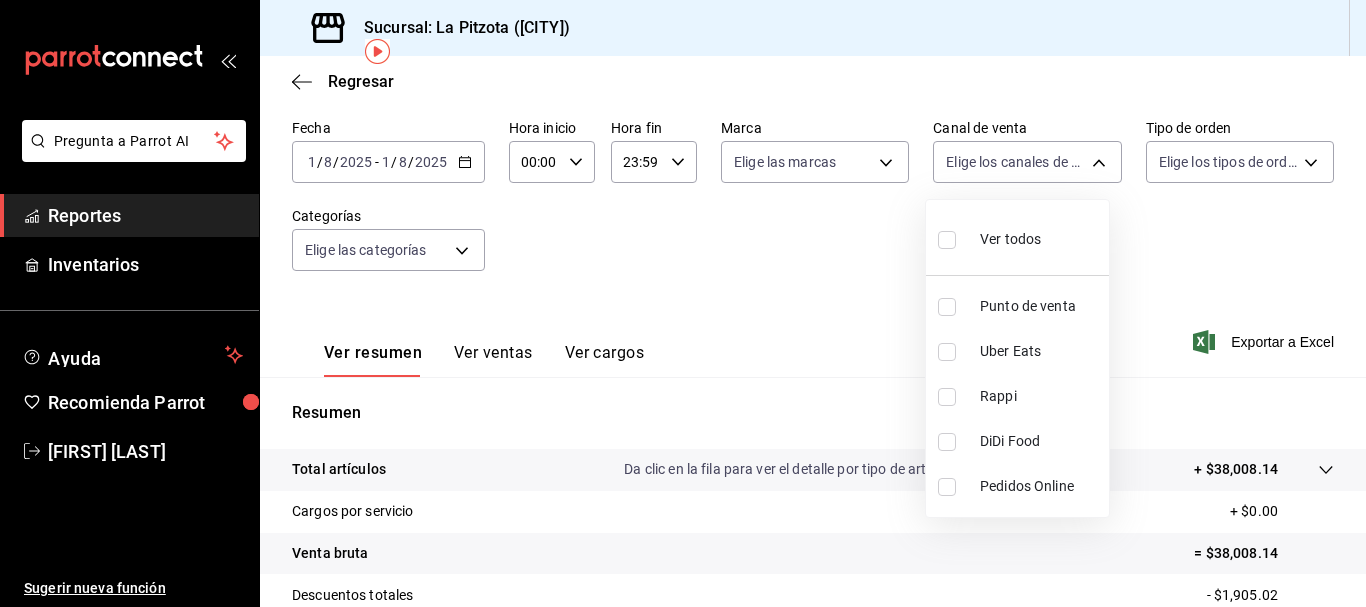 click at bounding box center (947, 307) 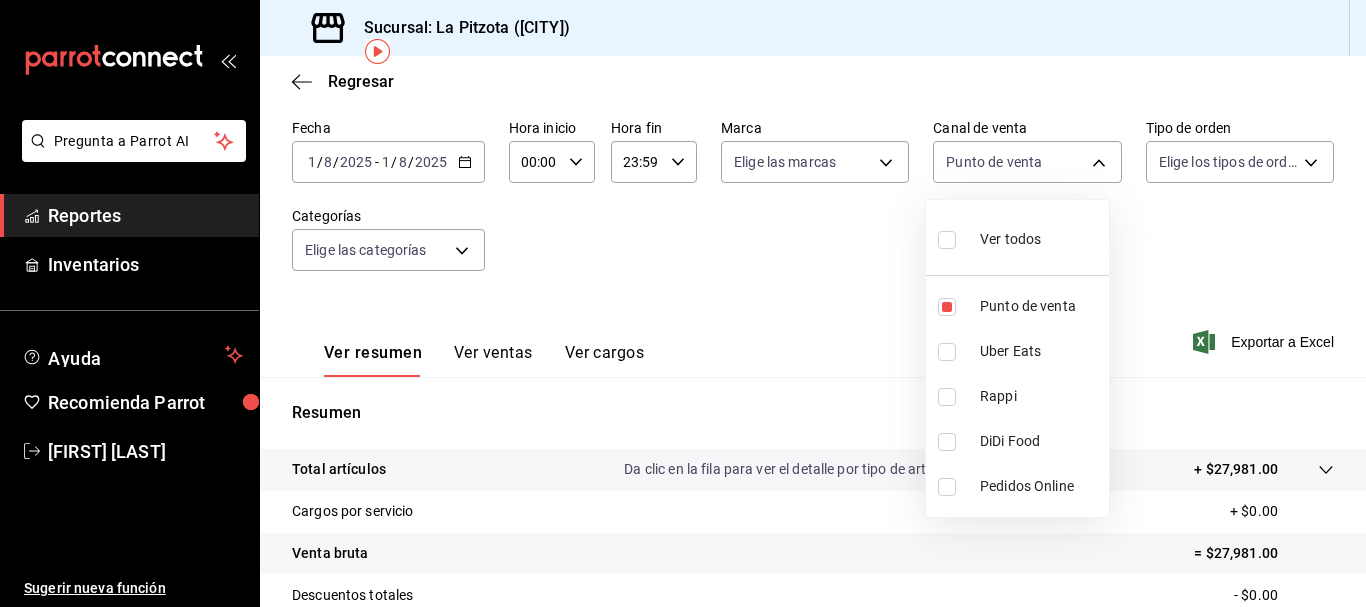 click at bounding box center [683, 303] 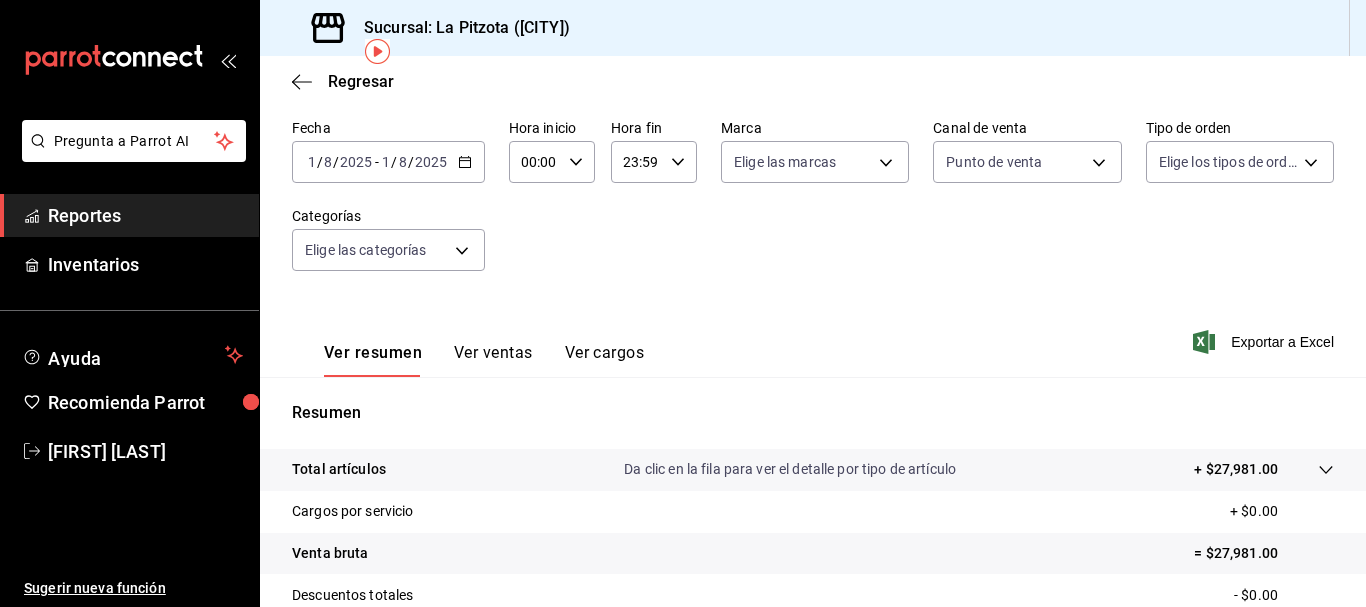 click on "Ver ventas" at bounding box center [493, 360] 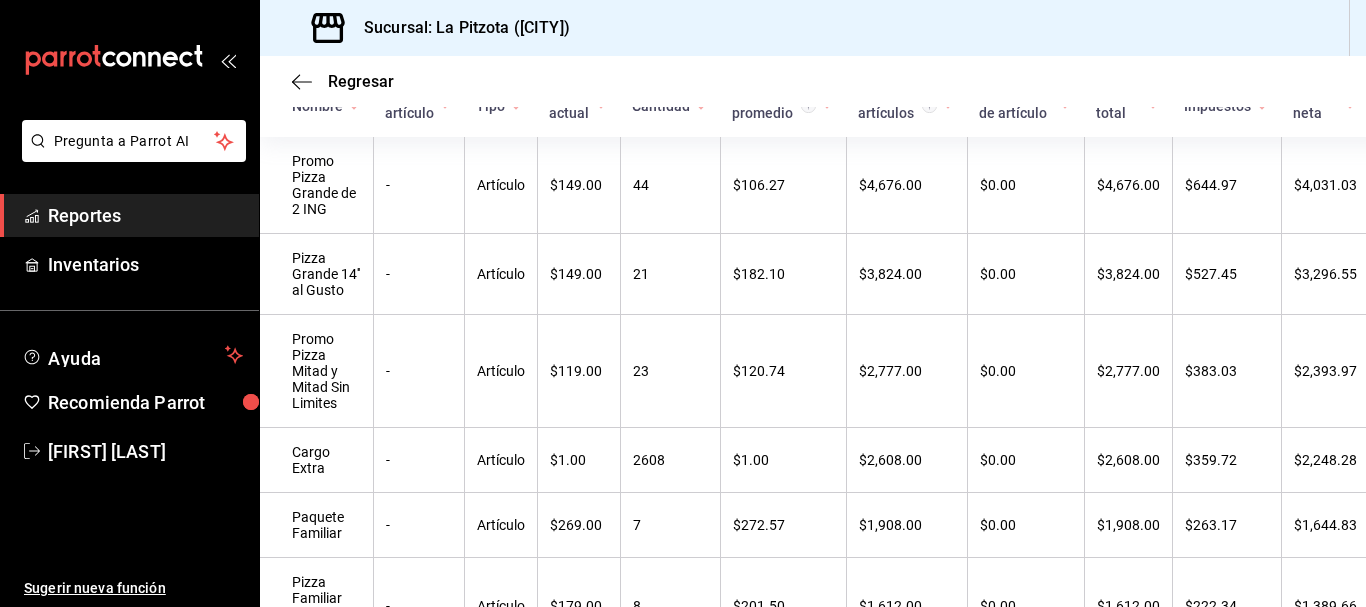 scroll, scrollTop: 445, scrollLeft: 0, axis: vertical 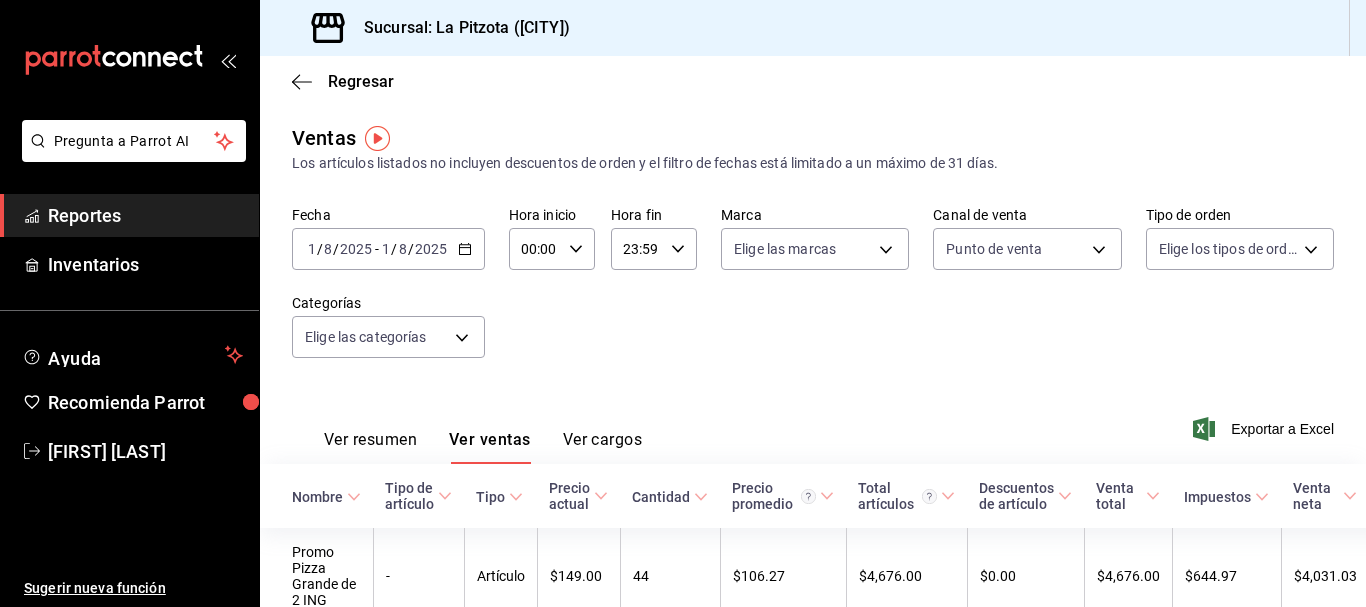 click on "Ver resumen" at bounding box center [370, 447] 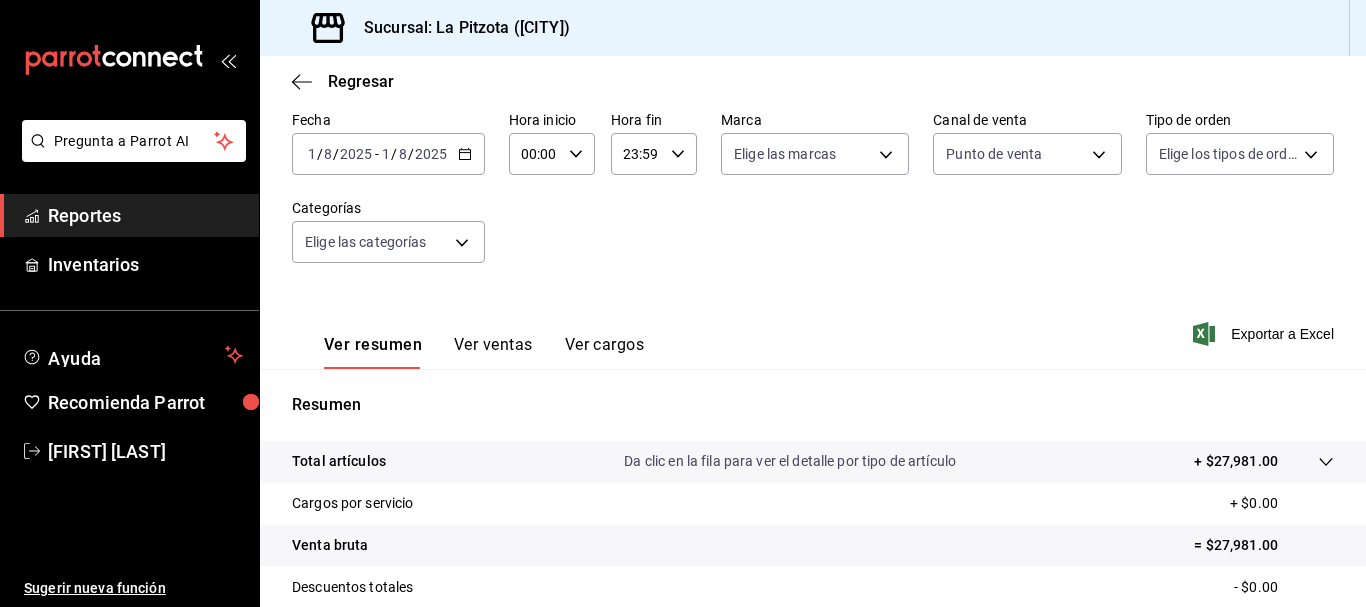 scroll, scrollTop: 102, scrollLeft: 0, axis: vertical 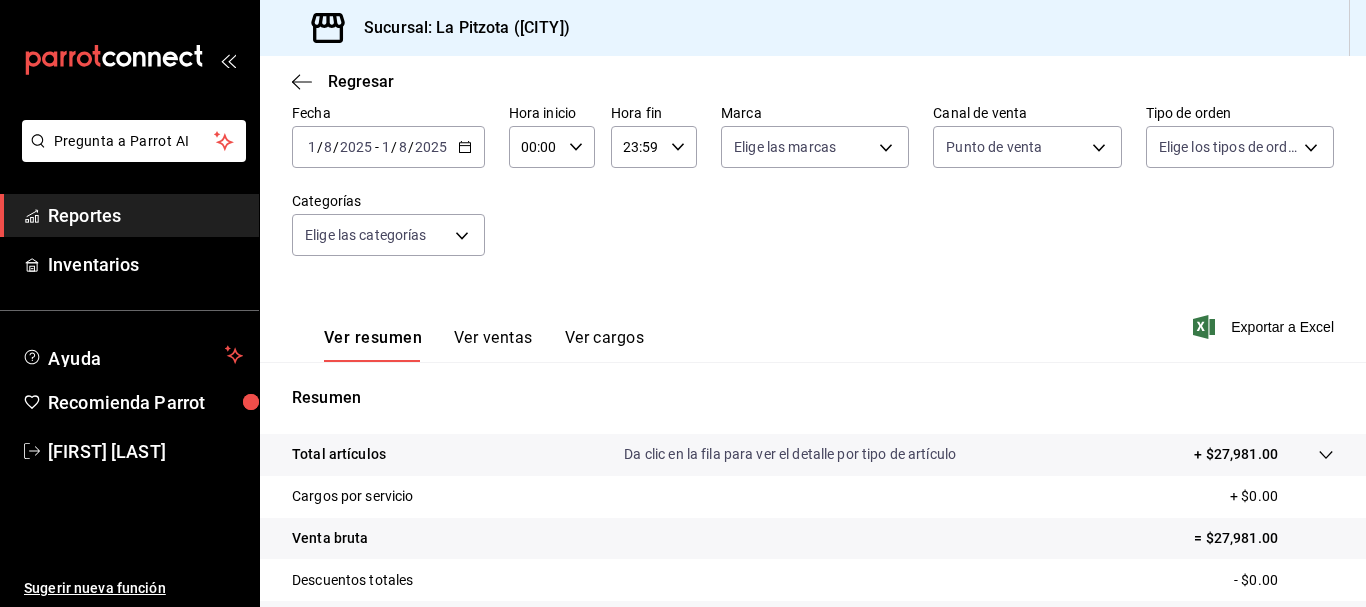 click on "/" at bounding box center [320, 147] 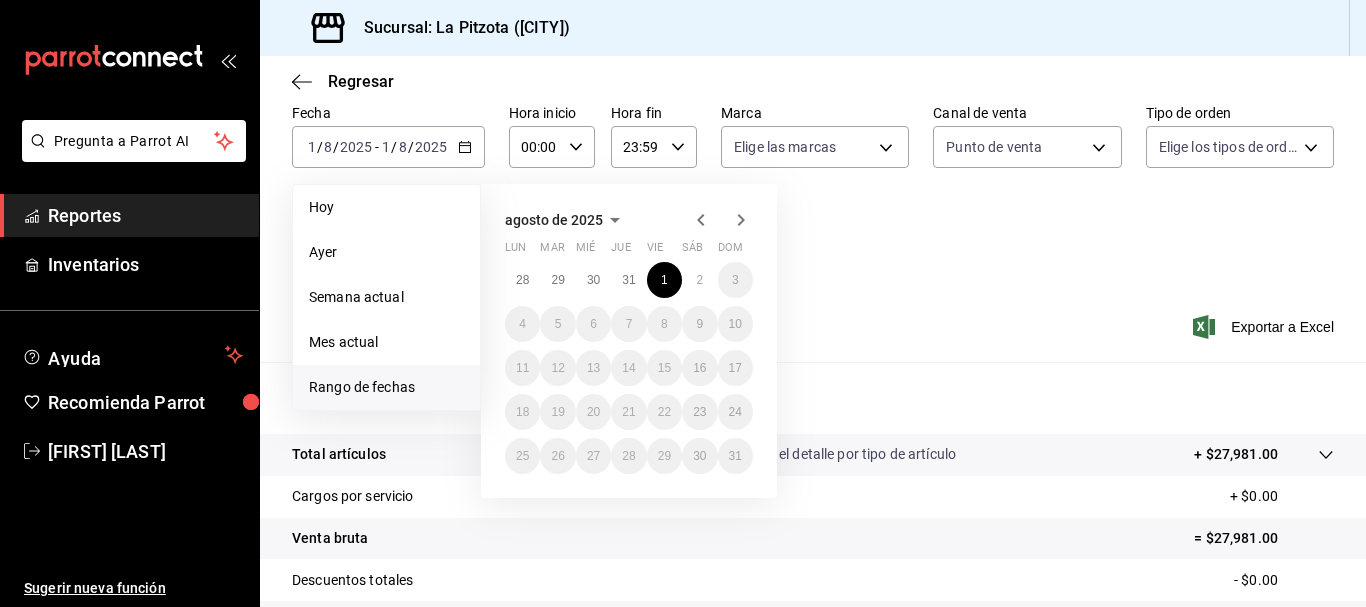 click 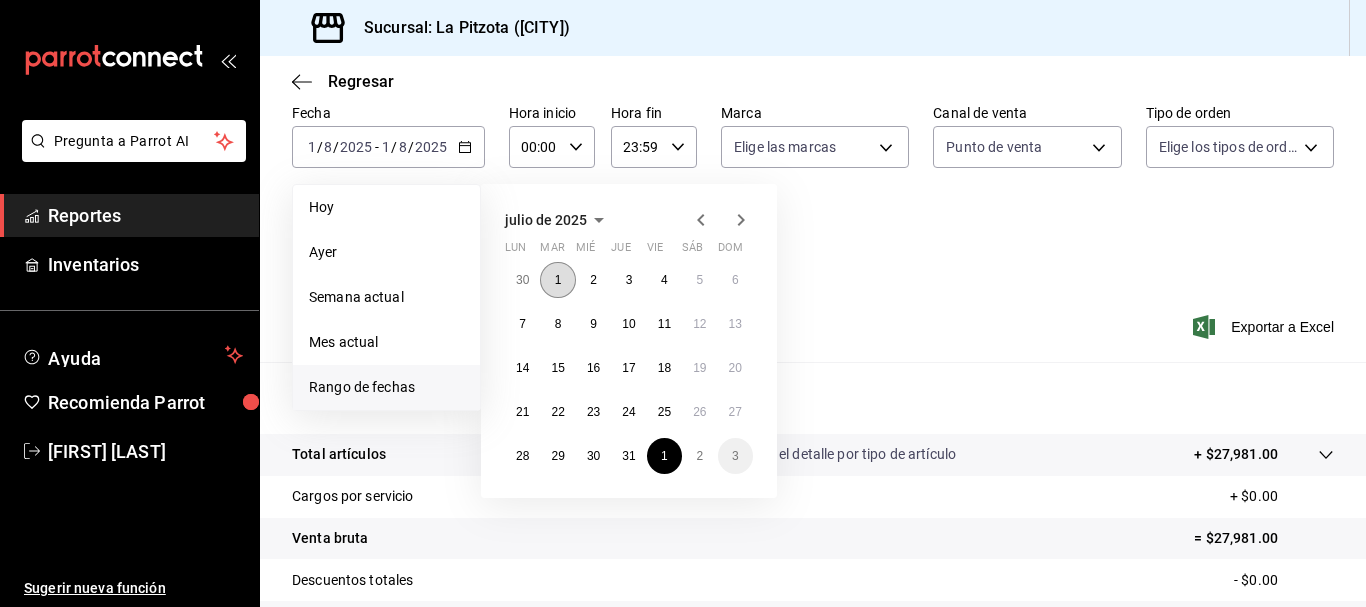click on "1" at bounding box center (557, 280) 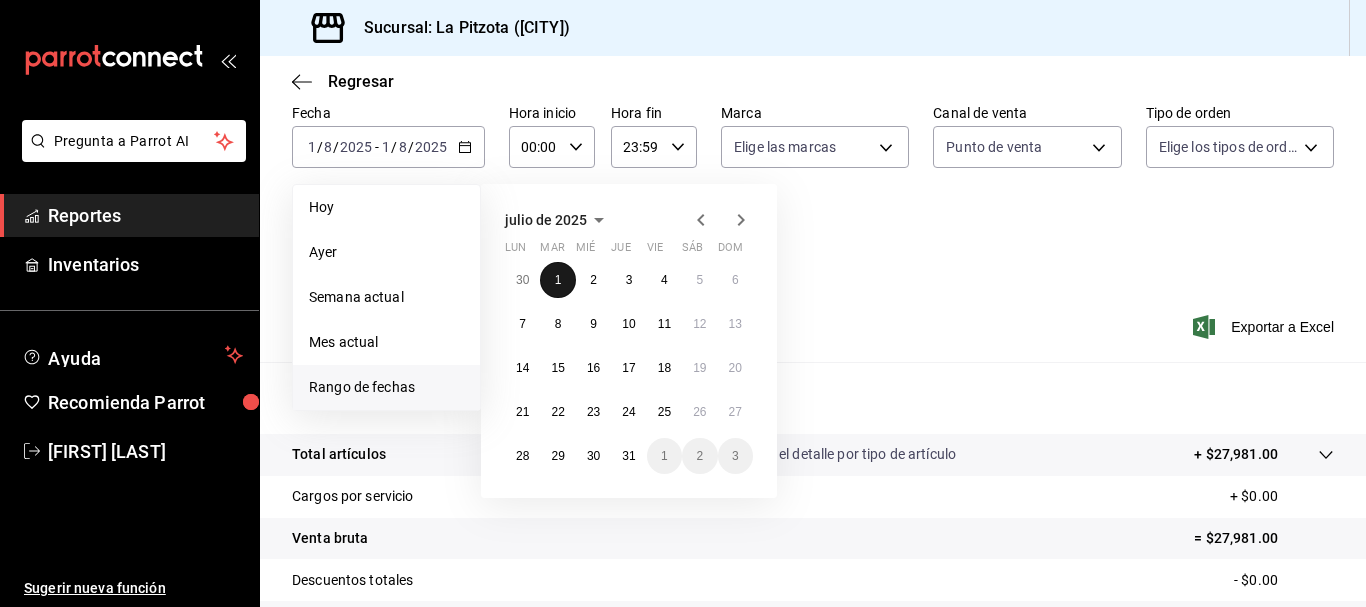 click on "1" at bounding box center [557, 280] 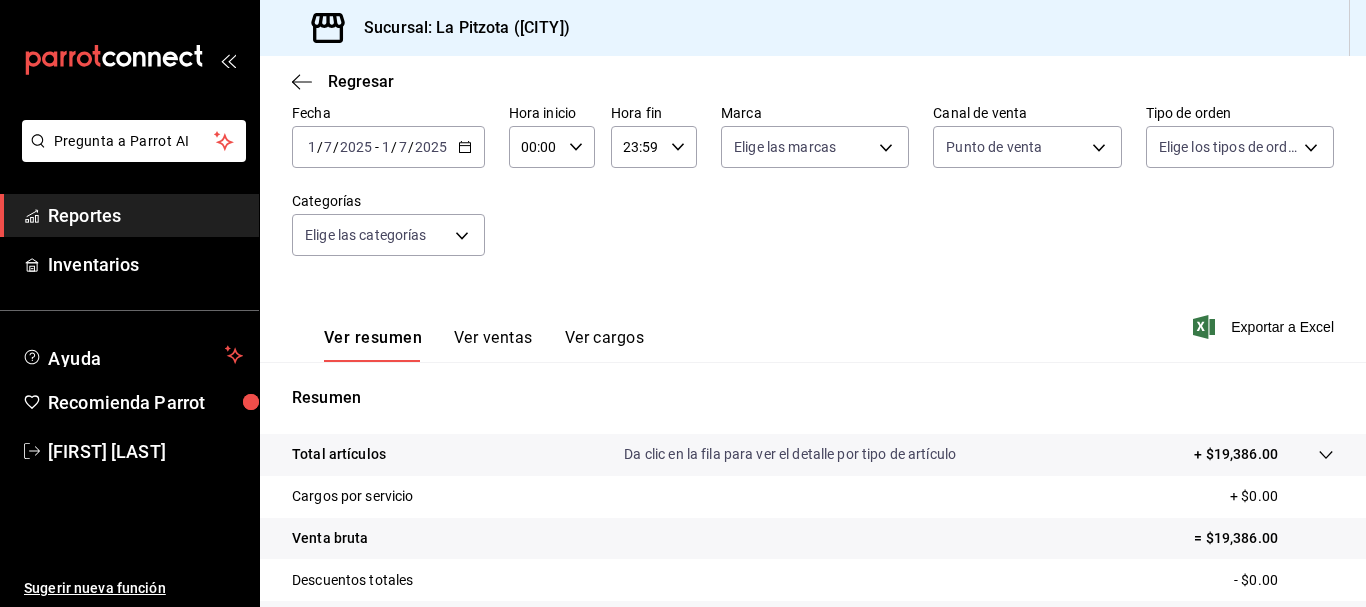 click on "Ver ventas" at bounding box center [493, 345] 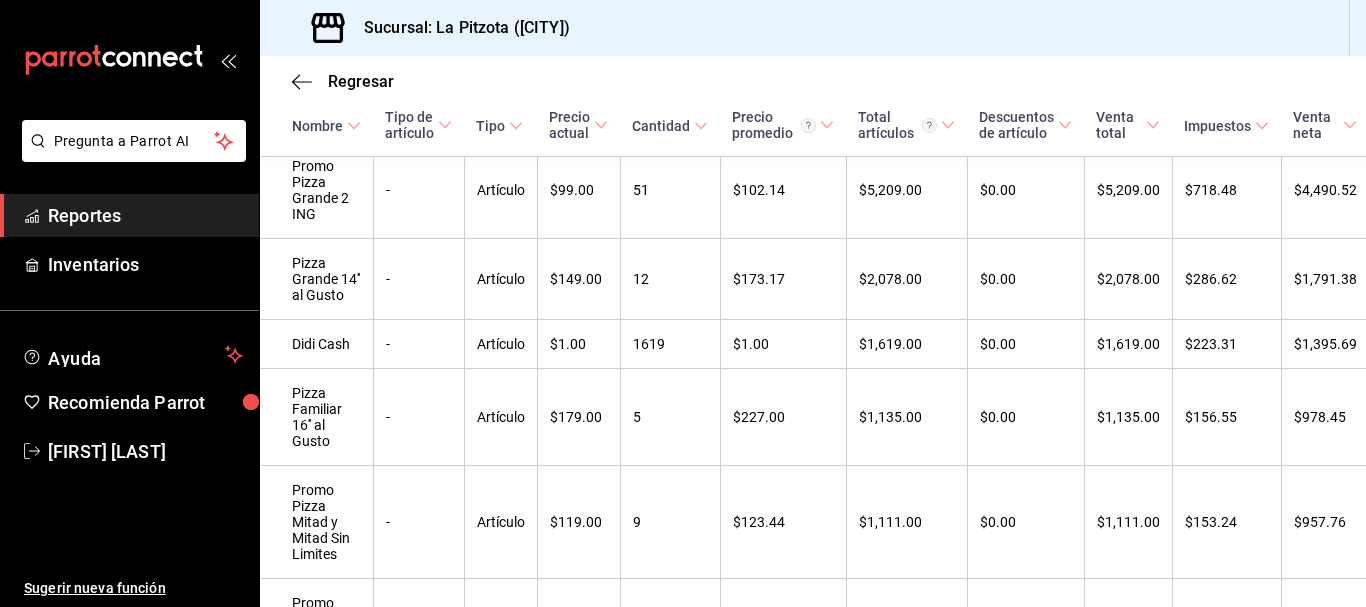 scroll, scrollTop: 433, scrollLeft: 0, axis: vertical 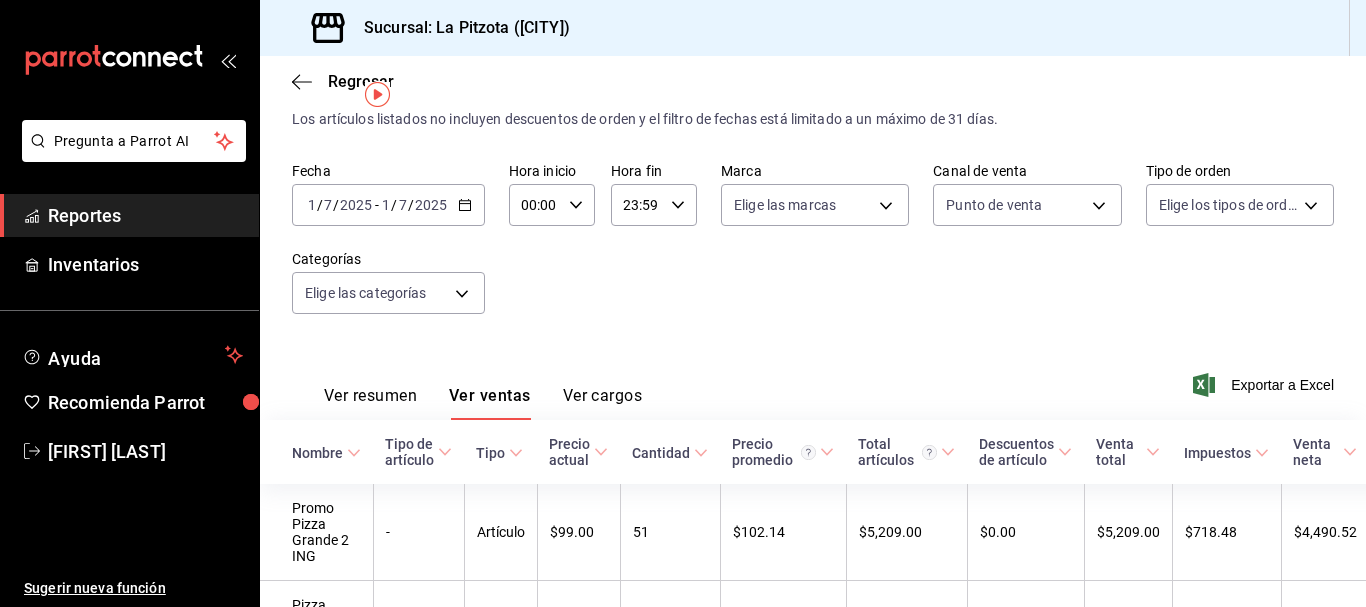 click on "/" at bounding box center [320, 205] 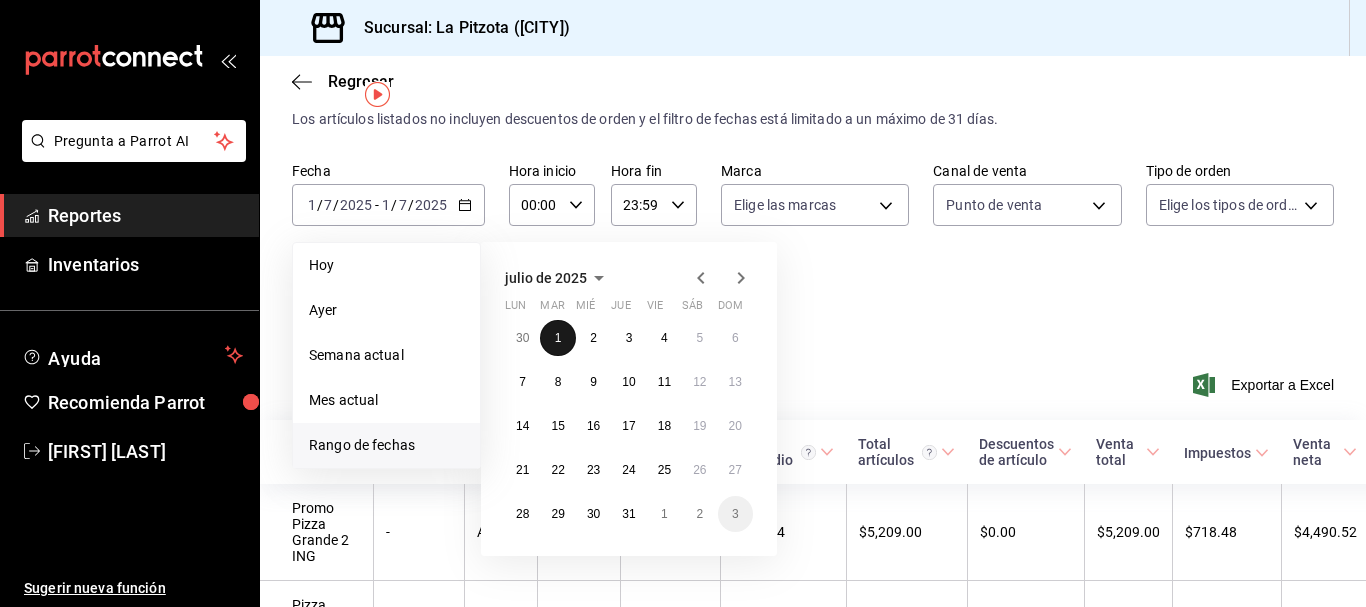 click on "1" at bounding box center [558, 338] 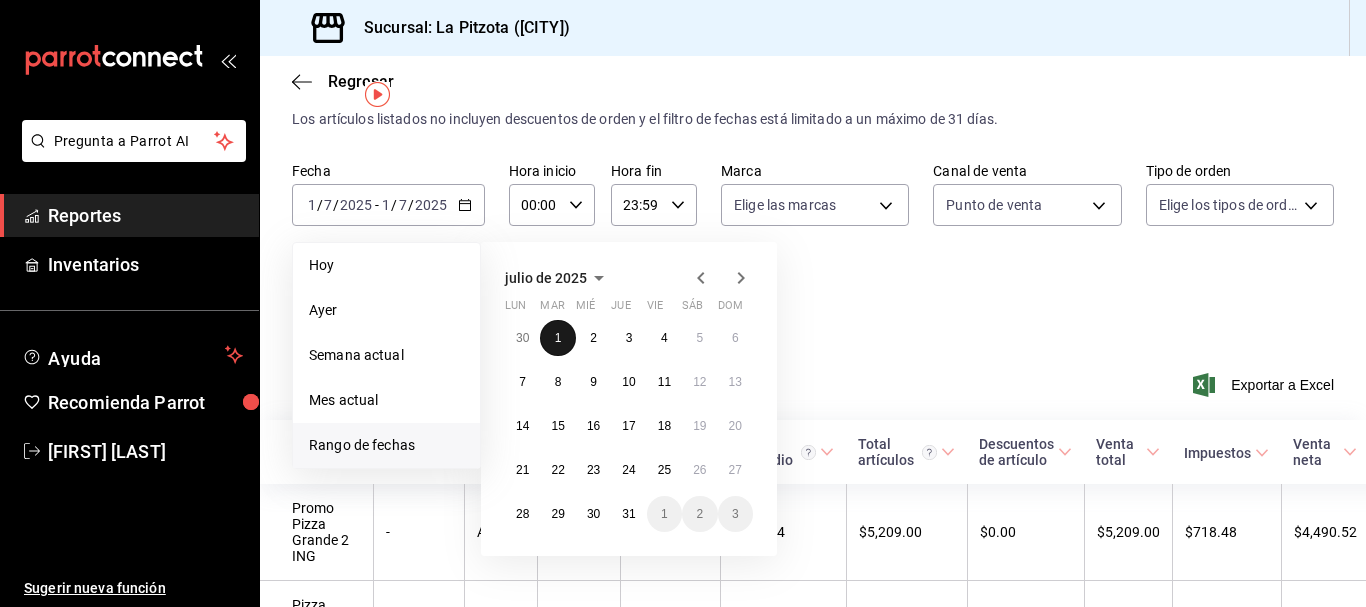 click on "1" at bounding box center [558, 338] 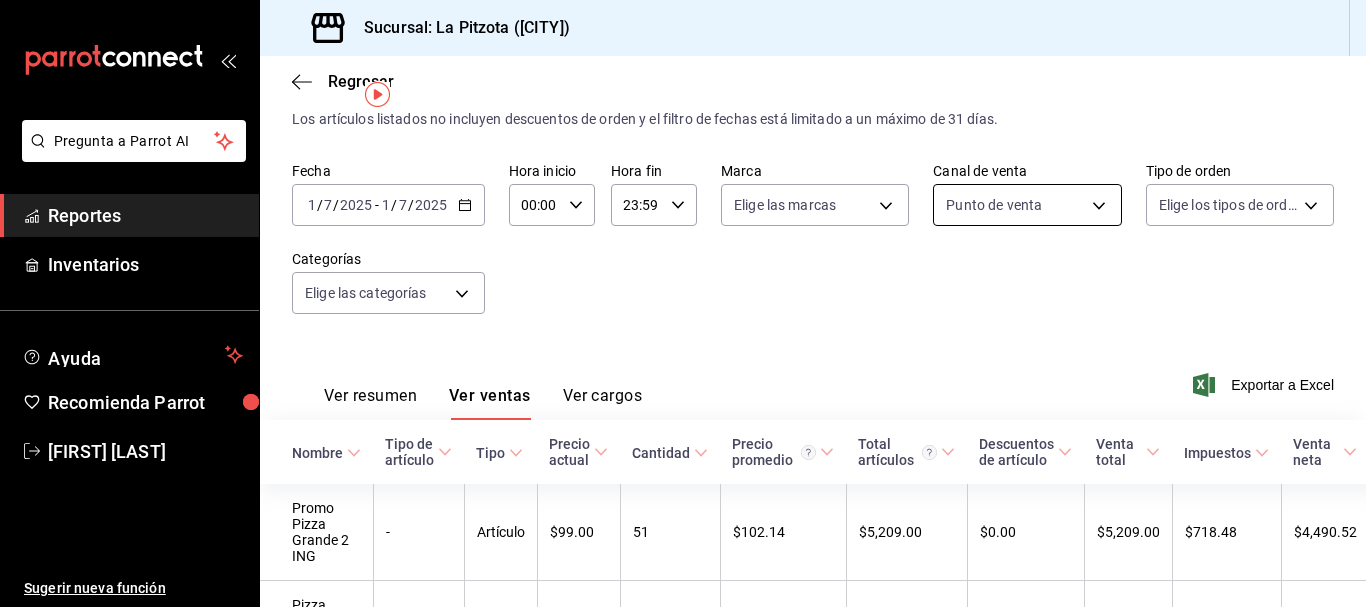 click on "Pregunta a Parrot AI Reportes   Inventarios   Ayuda Recomienda Parrot   [FIRST] [LAST]   Sugerir nueva función   Sucursal: La Pitzota (Obregón) Regresar Ventas Los artículos listados no incluyen descuentos de orden y el filtro de fechas está limitado a un máximo de 31 días. Fecha 2025-07-01 1 / 7 / 2025 - 2025-07-01 1 / 7 / 2025 Hora inicio 00:00 Hora inicio Hora fin 23:59 Hora fin Marca Elige las marcas Canal de venta Punto de venta PARROT Tipo de orden Elige los tipos de orden Categorías Elige las categorías Ver resumen Ver ventas Ver cargos Exportar a Excel Nombre Tipo de artículo Tipo Precio actual Cantidad Precio promedio   Total artículos   Descuentos de artículo Venta total Impuestos Venta neta Promo Pizza Grande 2 ING - Artículo $99.00 51 $102.14 $5,209.00 $0.00 $5,209.00 $718.48 $4,490.52 Pizza Grande 14'' al Gusto - Artículo $149.00 12 $173.17 $2,078.00 $0.00 $2,078.00 $286.62 $1,791.38 Didi Cash - Artículo $1.00 1619 $1.00 $1,619.00 $0.00 $1,619.00 $223.31 $1,395.69 - Artículo 5 - 9" at bounding box center (683, 303) 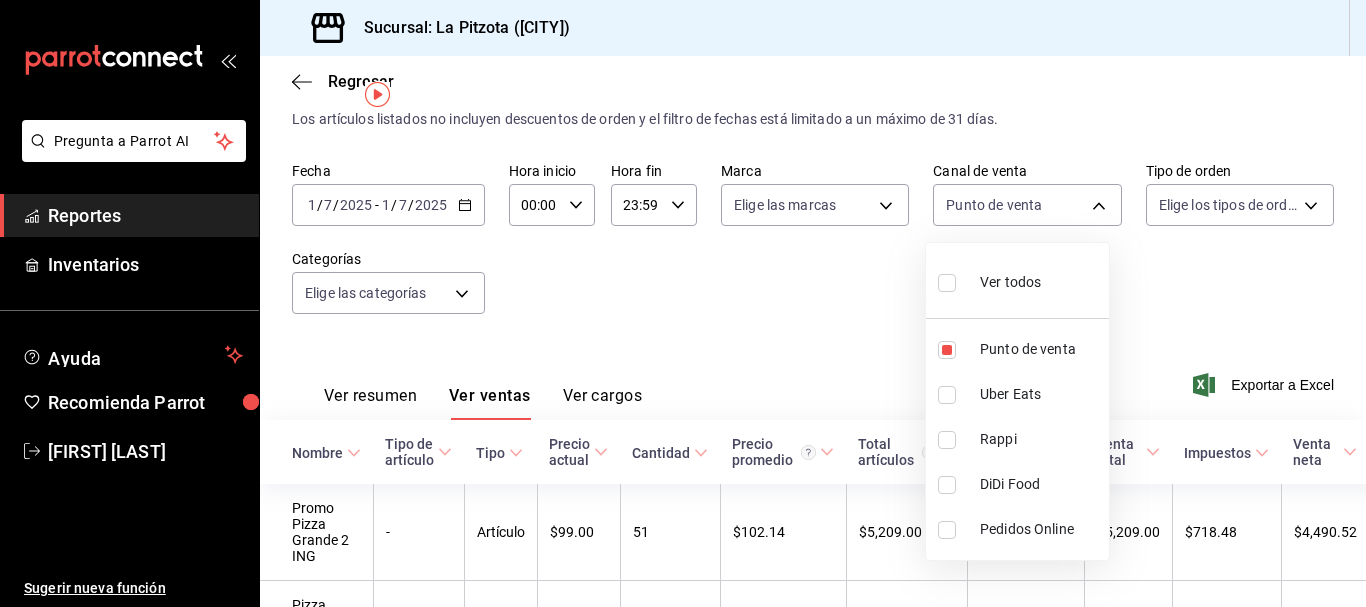 click on "Ver todos" at bounding box center (1017, 280) 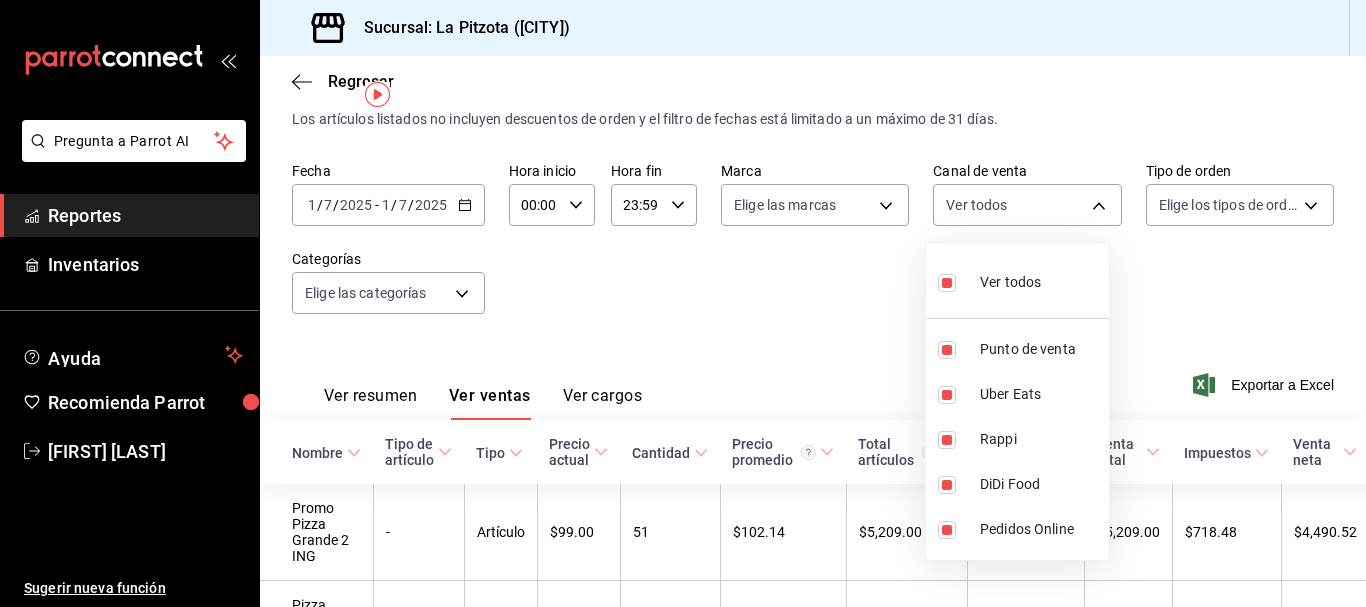 click at bounding box center [683, 303] 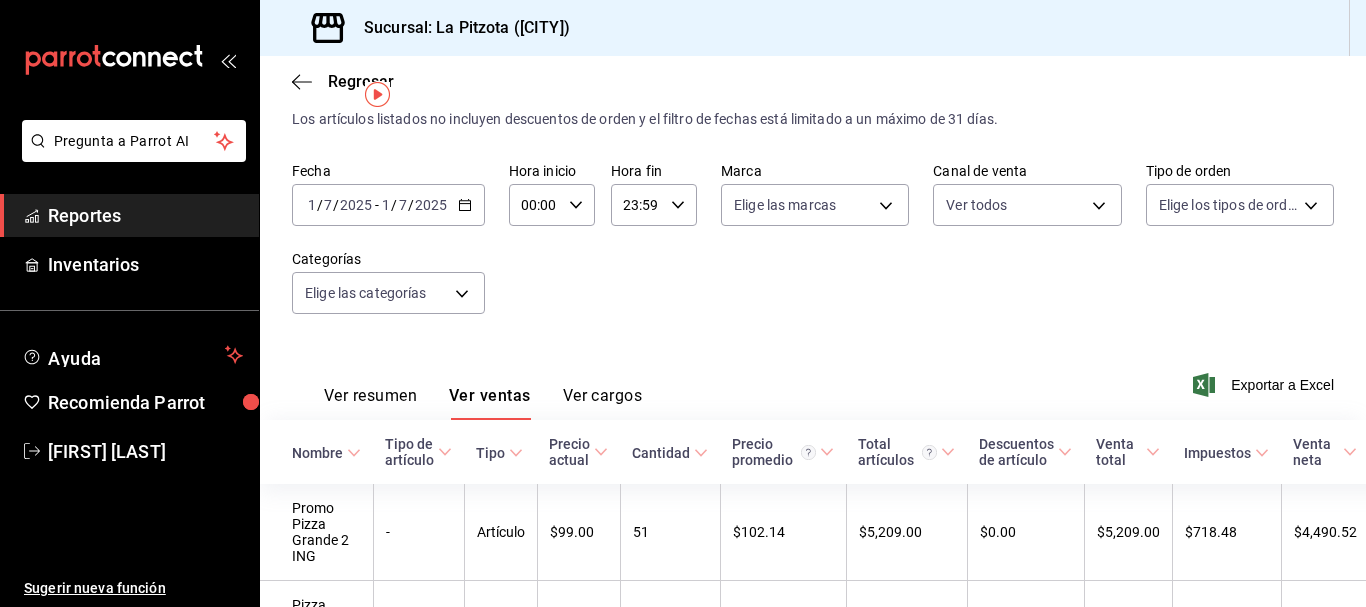 click on "Ver resumen" at bounding box center [370, 403] 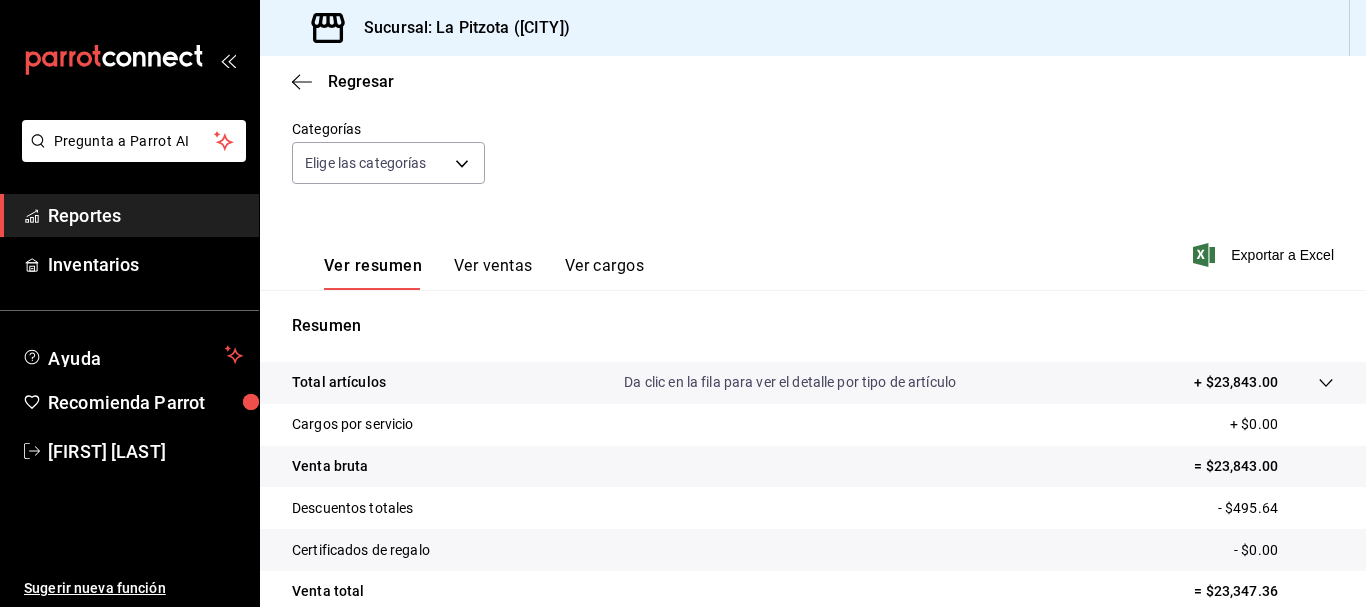 scroll, scrollTop: 177, scrollLeft: 0, axis: vertical 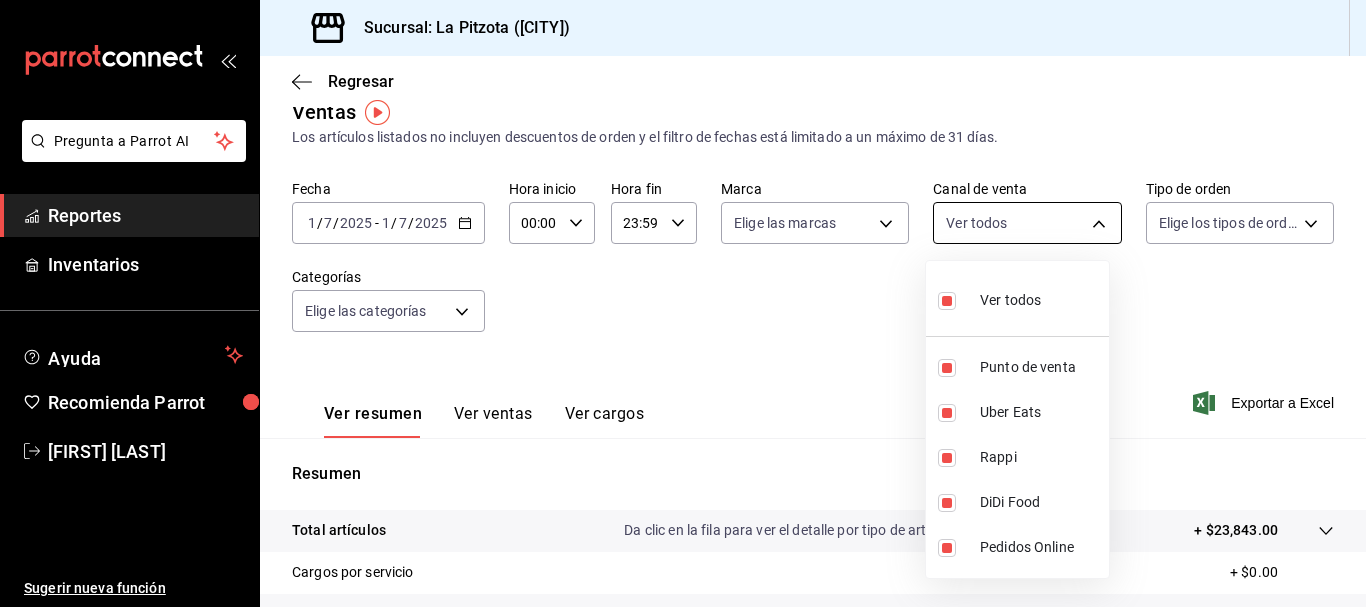 click on "Pregunta a Parrot AI Reportes   Inventarios   Ayuda Recomienda Parrot   [PERSON]   Sugerir nueva función   Sucursal: La Pitzota ([CITY]) Regresar Ventas Los artículos listados no incluyen descuentos de orden y el filtro de fechas está limitado a un máximo de 31 días. Fecha [DATE]   [DATE] - [DATE]   [DATE] Hora inicio 00:00 Hora inicio Hora fin 23:59 Hora fin Marca Elige las marcas Canal de venta Ver todos PARROT,UBER_EATS,RAPPI,DIDI_FOOD,ONLINE Tipo de orden Elige los tipos de orden Categorías Elige las categorías Ver resumen Ver ventas Ver cargos Exportar a Excel Resumen Total artículos Da clic en la fila para ver el detalle por tipo de artículo + $[PRICE] Cargos por servicio + $[PRICE] Venta bruta = $[PRICE] Descuentos totales - $[PRICE] Certificados de regalo - $[PRICE] Venta total = $[PRICE] Impuestos - $[PRICE] Venta neta = $[PRICE] Pregunta a Parrot AI Reportes   Inventarios   Ayuda Recomienda Parrot   [PERSON]   Sugerir nueva función   Ver video tutorial Rappi" at bounding box center (683, 303) 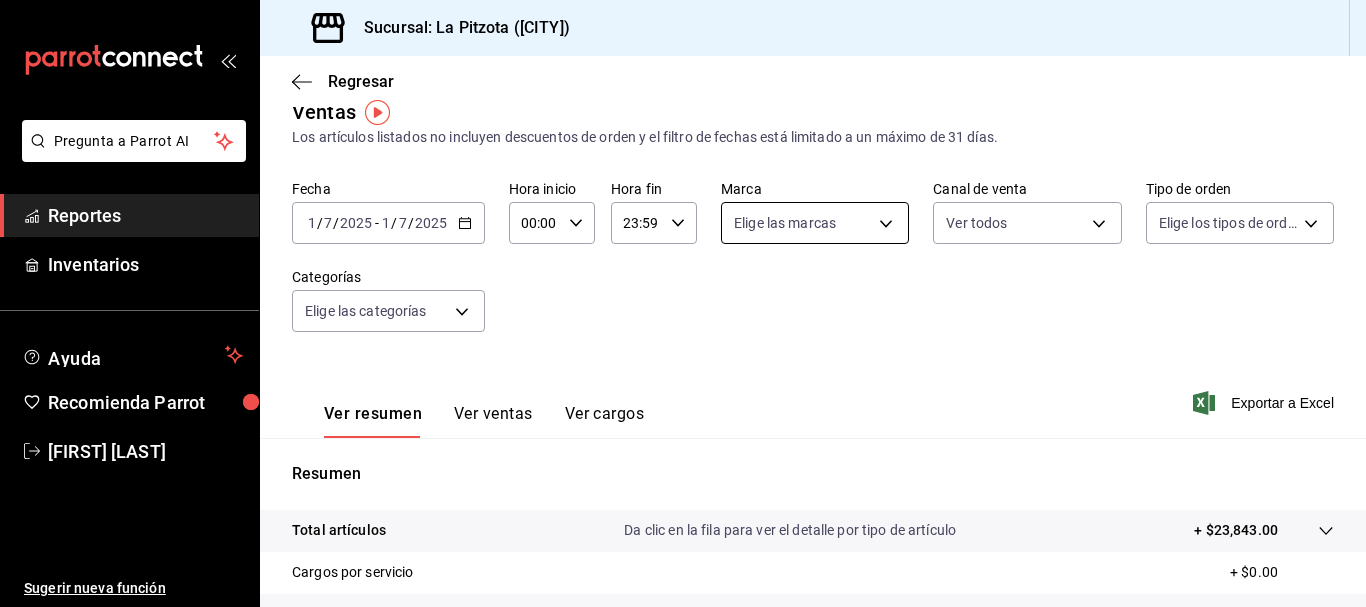 click on "Pregunta a Parrot AI Reportes   Inventarios   Ayuda Recomienda Parrot   [PERSON]   Sugerir nueva función   Sucursal: La Pitzota ([CITY]) Regresar Ventas Los artículos listados no incluyen descuentos de orden y el filtro de fechas está limitado a un máximo de 31 días. Fecha [DATE]   [DATE] - [DATE]   [DATE] Hora inicio 00:00 Hora inicio Hora fin 23:59 Hora fin Marca Elige las marcas Canal de venta Ver todos PARROT,UBER_EATS,RAPPI,DIDI_FOOD,ONLINE Tipo de orden Elige los tipos de orden Categorías Elige las categorías Ver resumen Ver ventas Ver cargos Exportar a Excel Resumen Total artículos Da clic en la fila para ver el detalle por tipo de artículo + $[PRICE] Cargos por servicio + $[PRICE] Venta bruta = $[PRICE] Descuentos totales - $[PRICE] Certificados de regalo - $[PRICE] Venta total = $[PRICE] Impuestos - $[PRICE] Venta neta = $[PRICE] Pregunta a Parrot AI Reportes   Inventarios   Ayuda Recomienda Parrot   [PERSON]   Sugerir nueva función   Ver video tutorial" at bounding box center [683, 303] 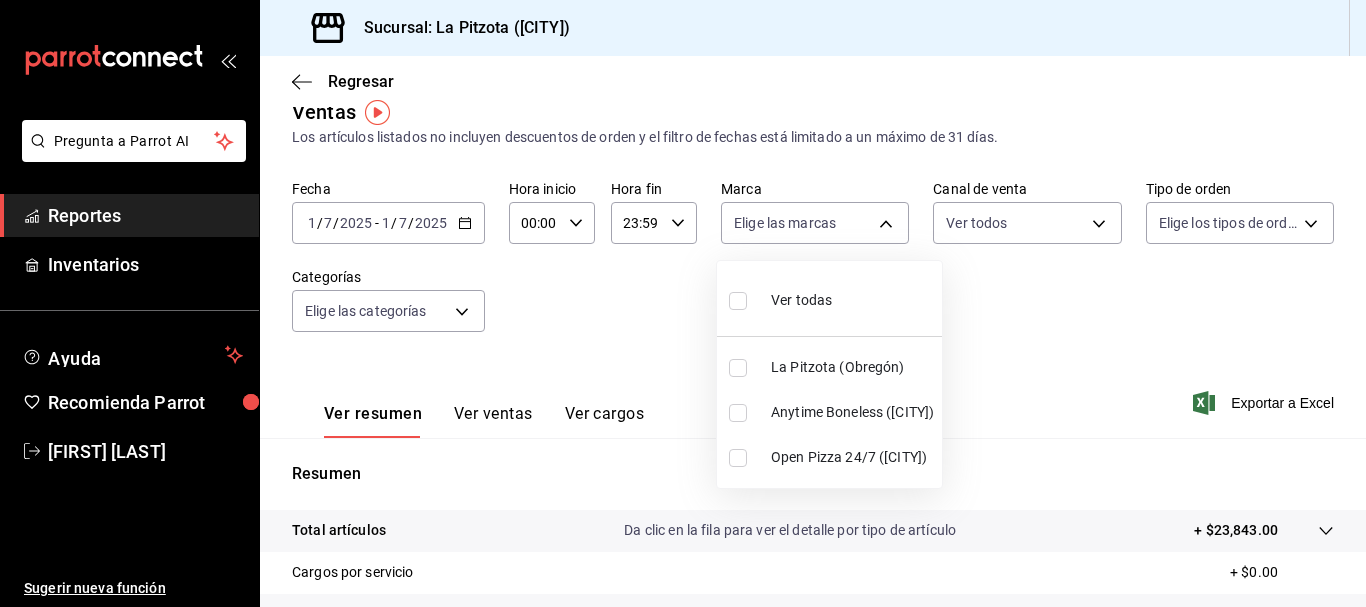 click at bounding box center (738, 301) 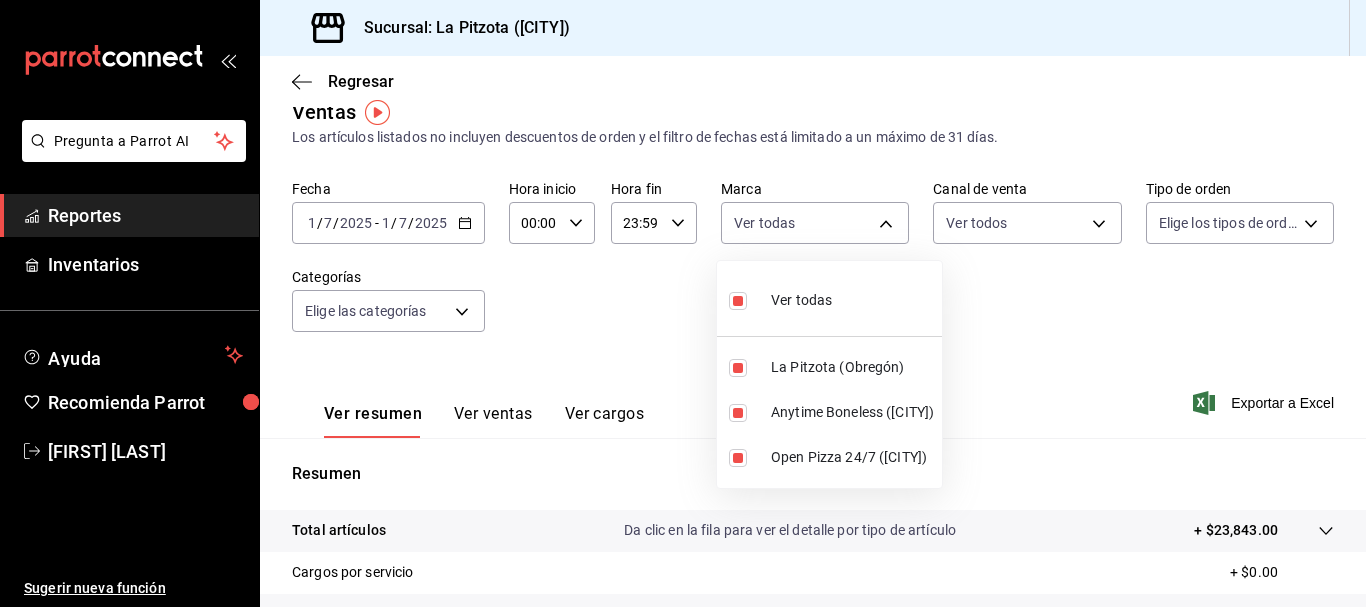 click at bounding box center (683, 303) 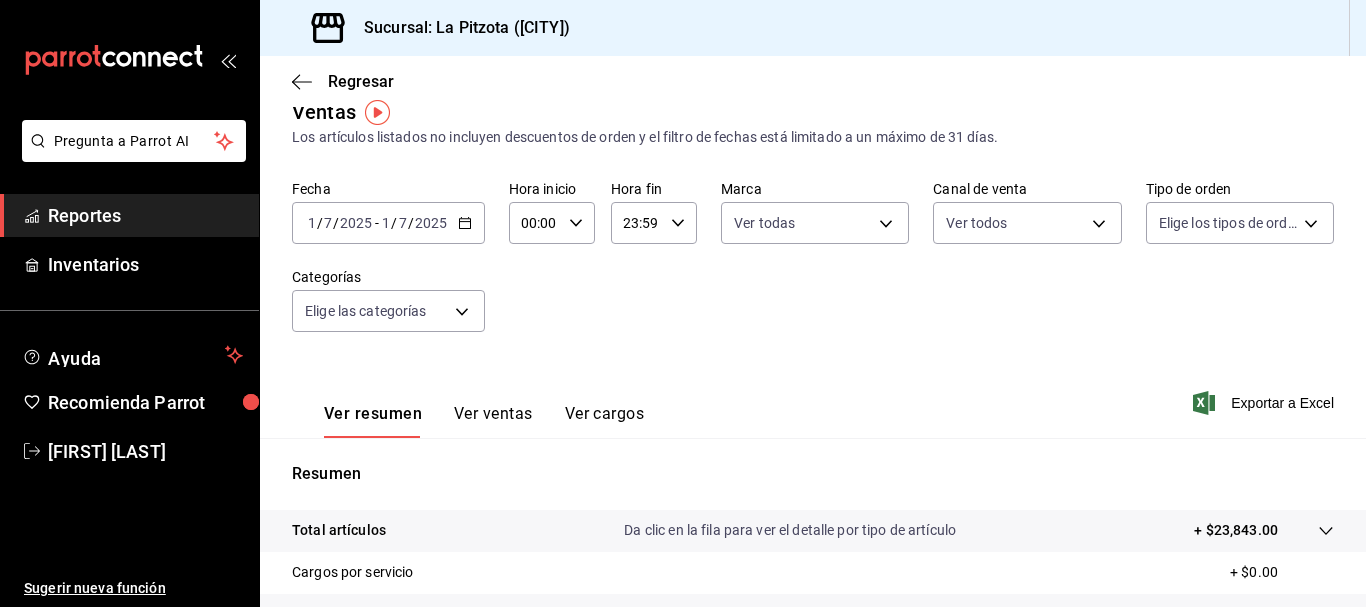 click on "Ver ventas" at bounding box center (493, 421) 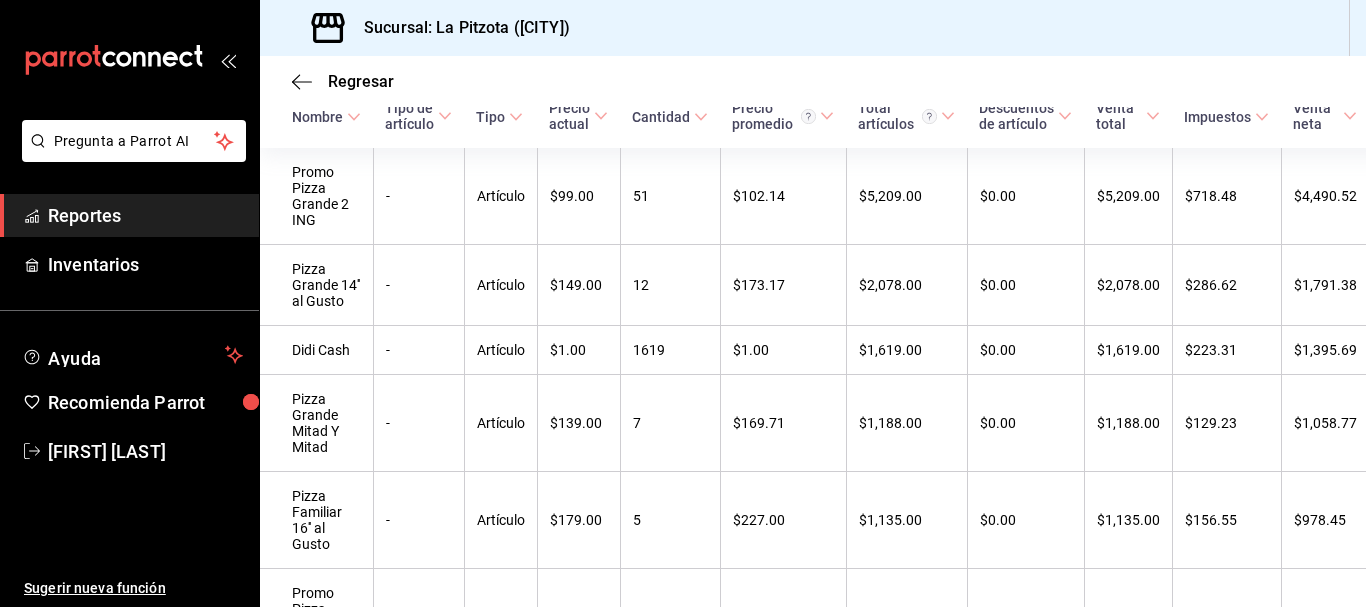 scroll, scrollTop: 390, scrollLeft: 0, axis: vertical 